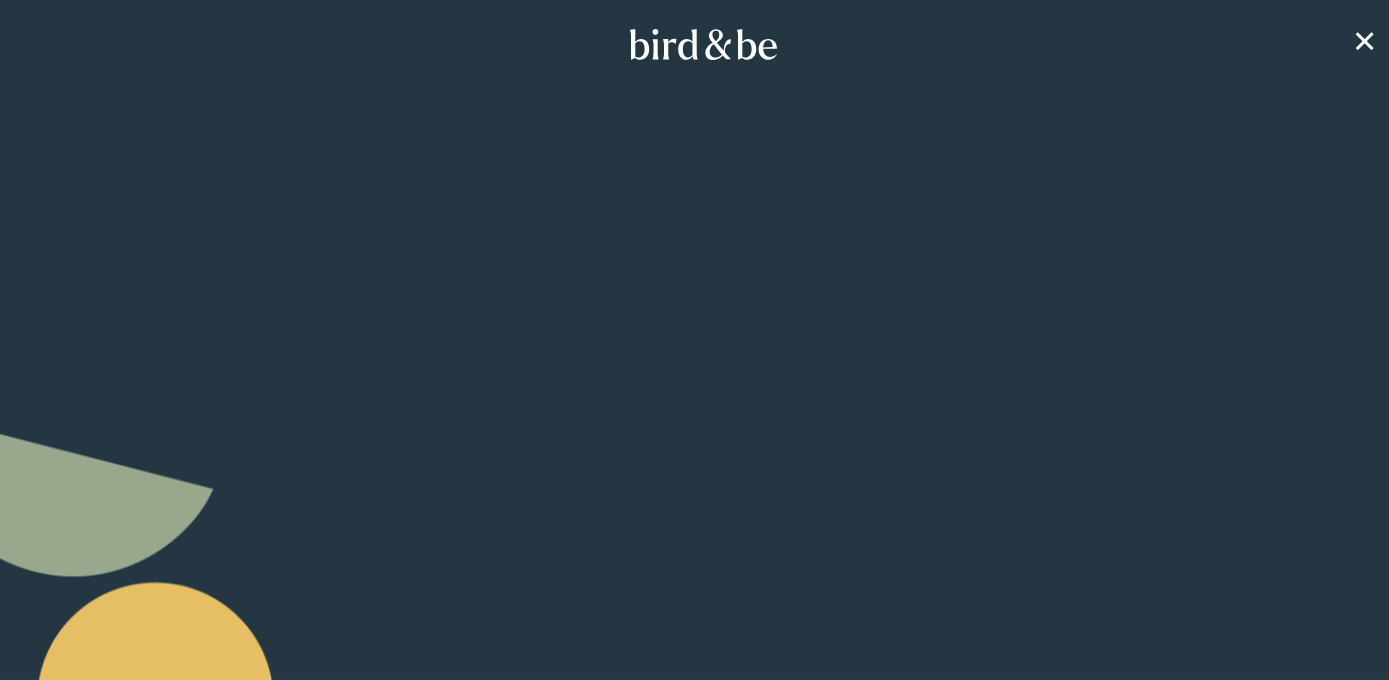 scroll, scrollTop: 0, scrollLeft: 0, axis: both 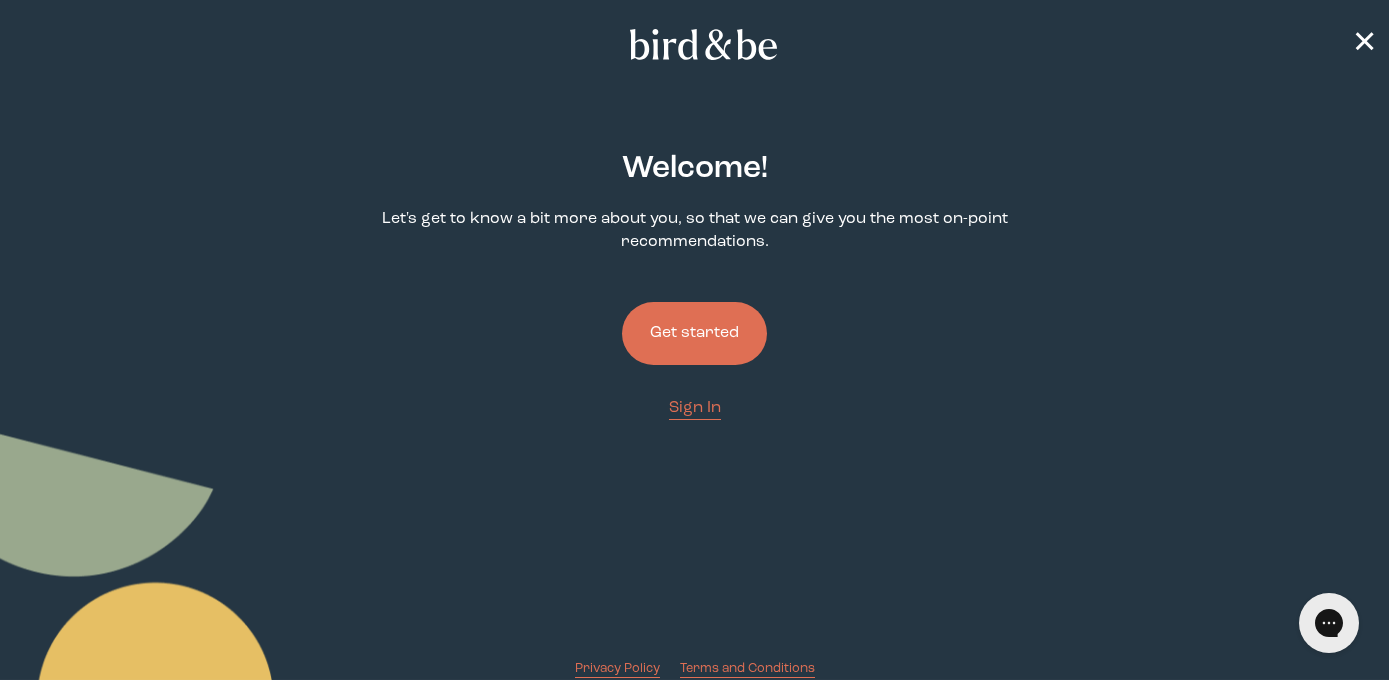 click on "Get started" at bounding box center [694, 333] 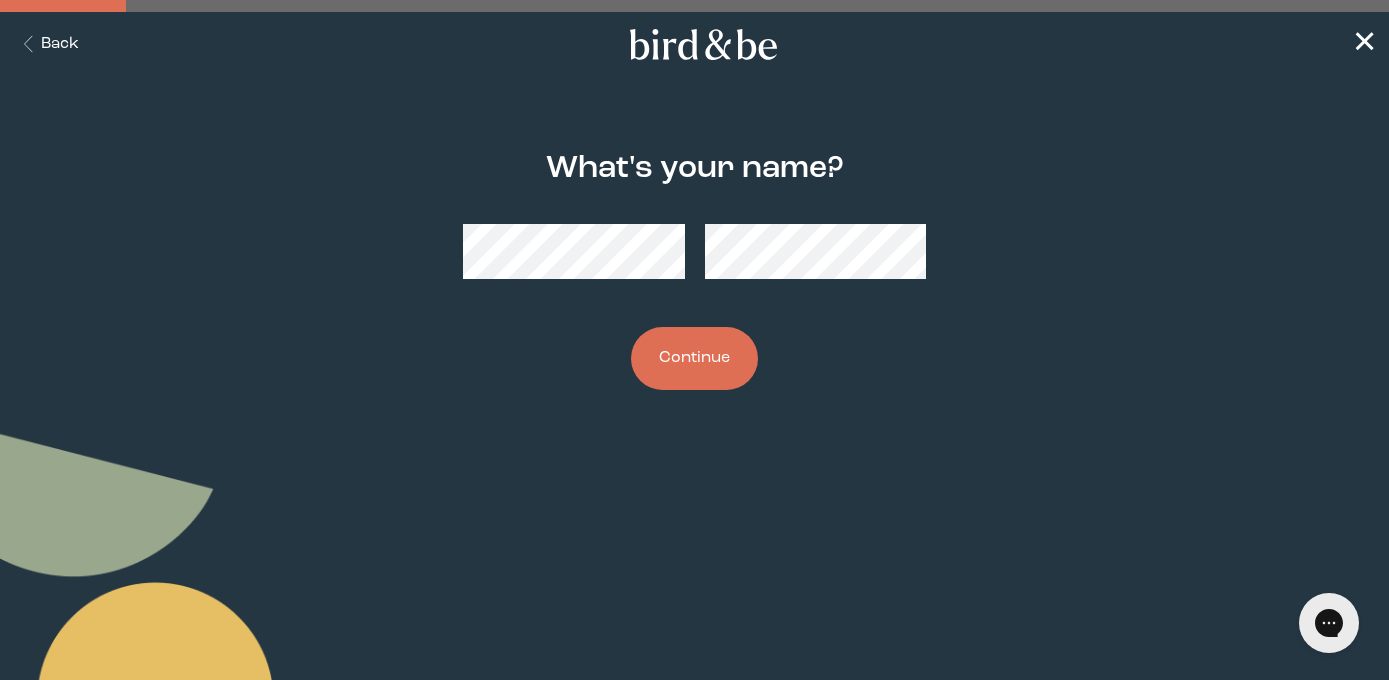 click on "Continue" at bounding box center [694, 358] 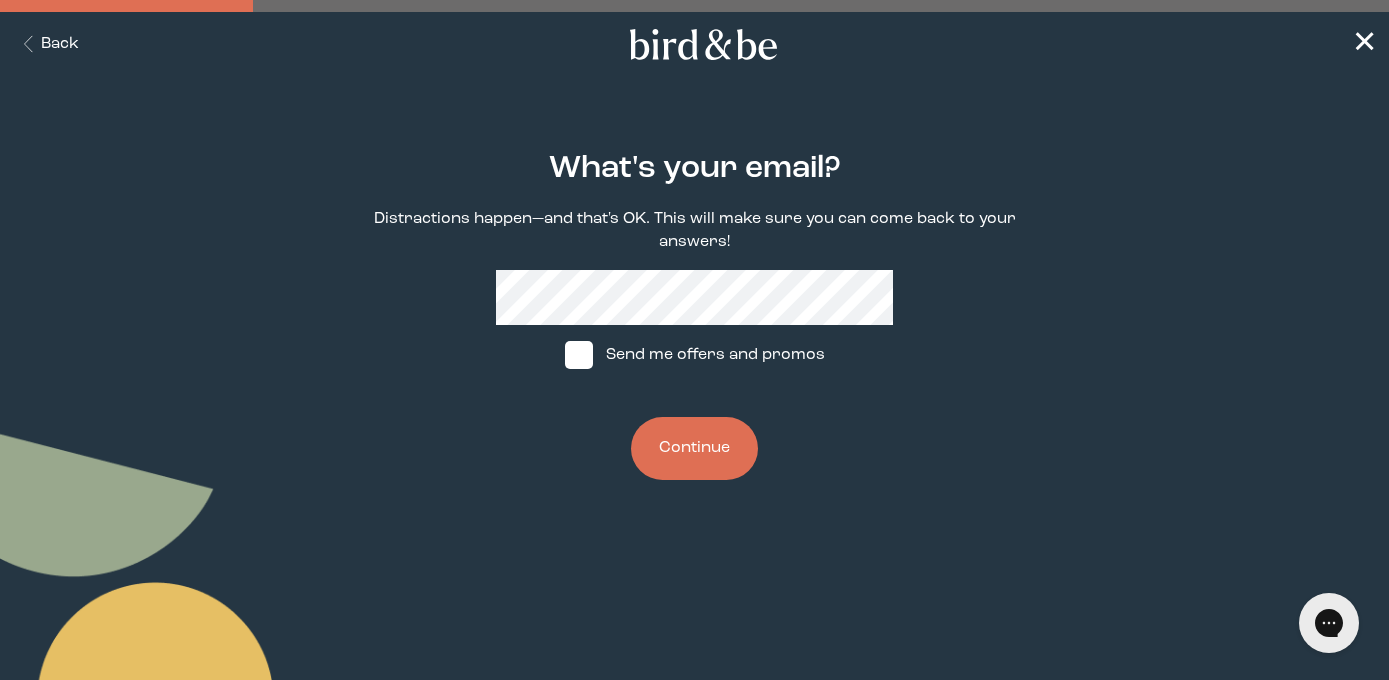 click on "Continue" at bounding box center [694, 448] 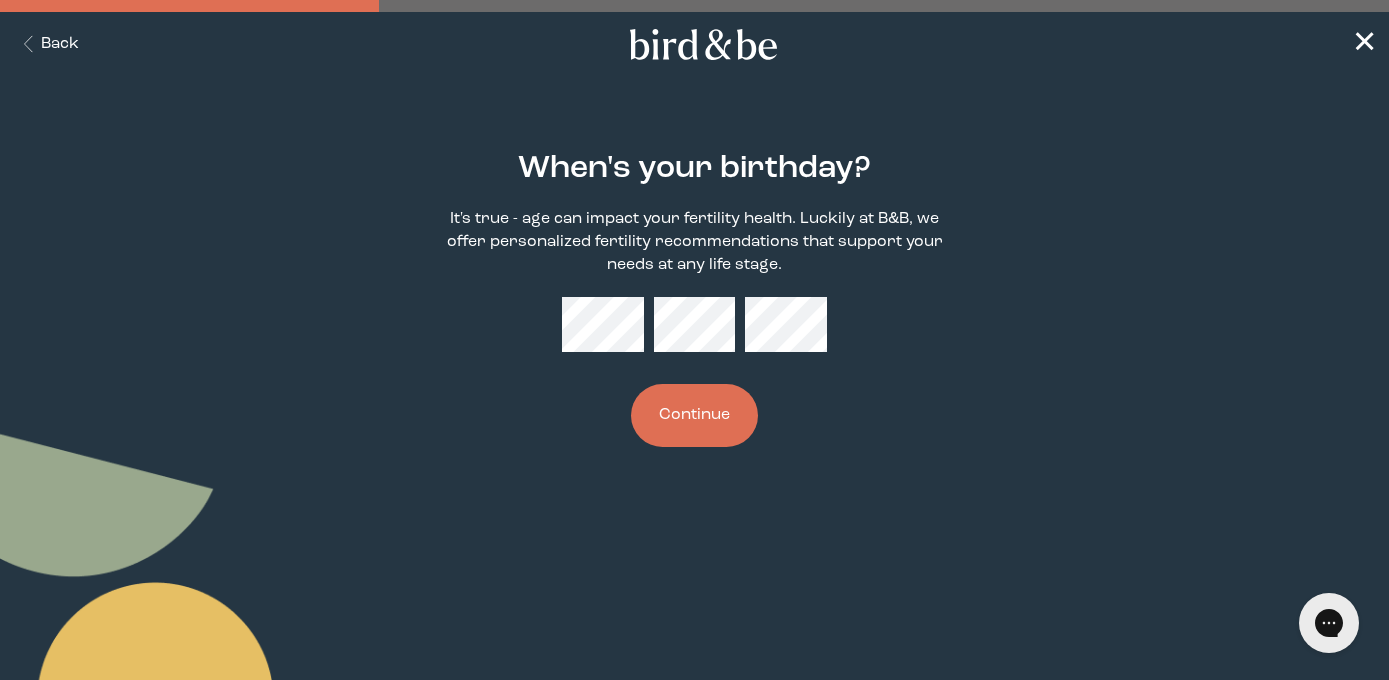 click on "Continue" at bounding box center (694, 415) 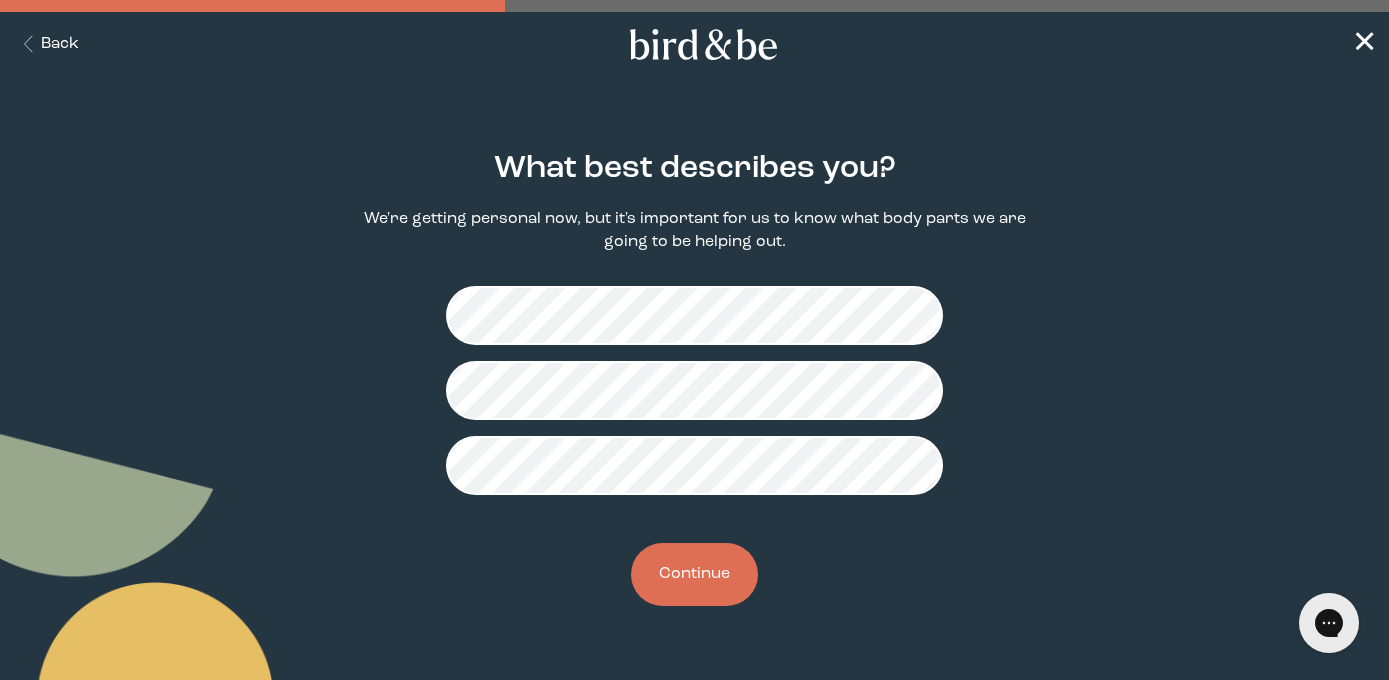 click on "Continue" at bounding box center (694, 574) 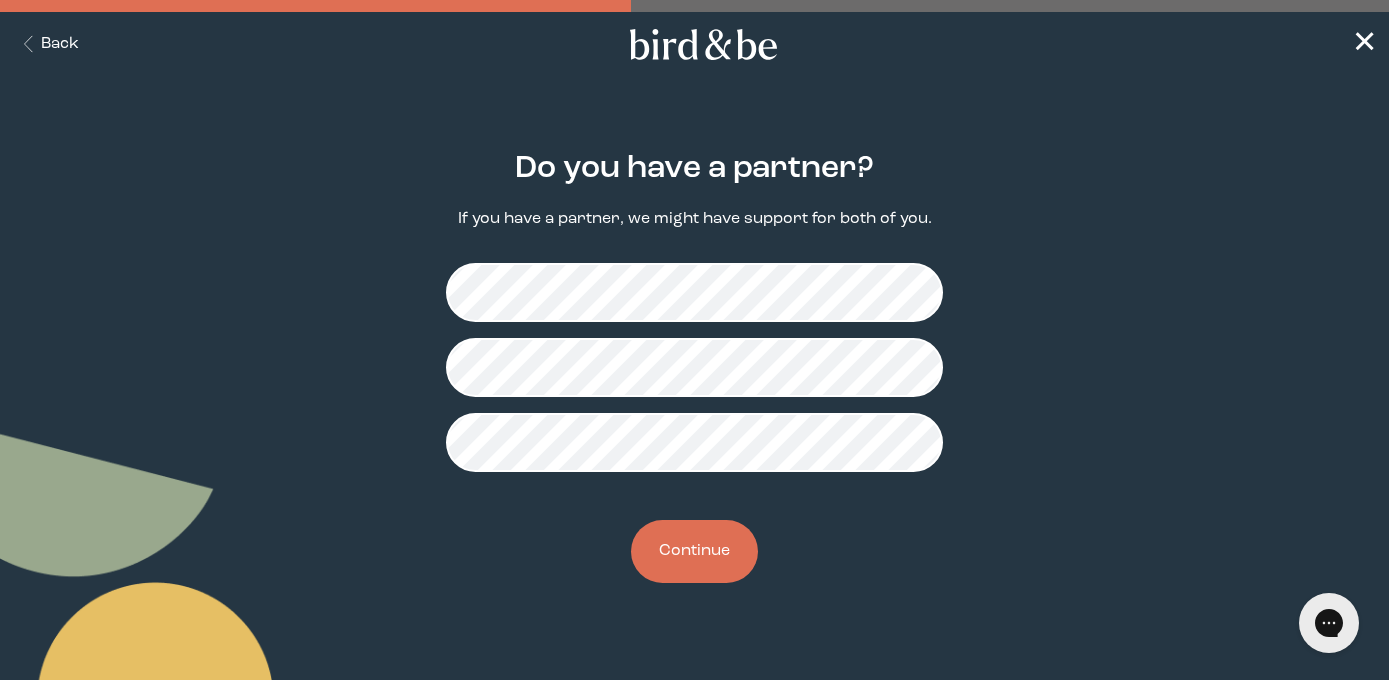 click on "Continue" at bounding box center [694, 551] 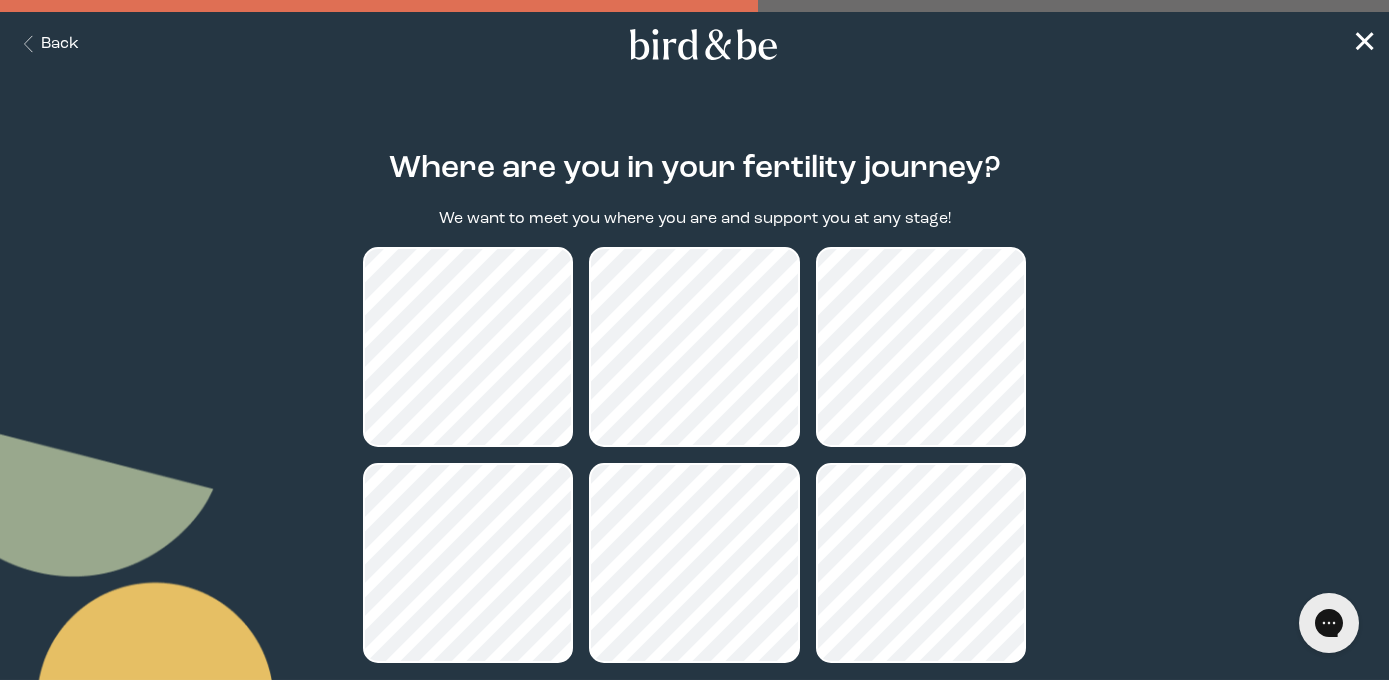 click on "Where are you in your fertility journey? We want to meet you where you are and support you at any stage! None of these apply to me Continue" at bounding box center [694, 494] 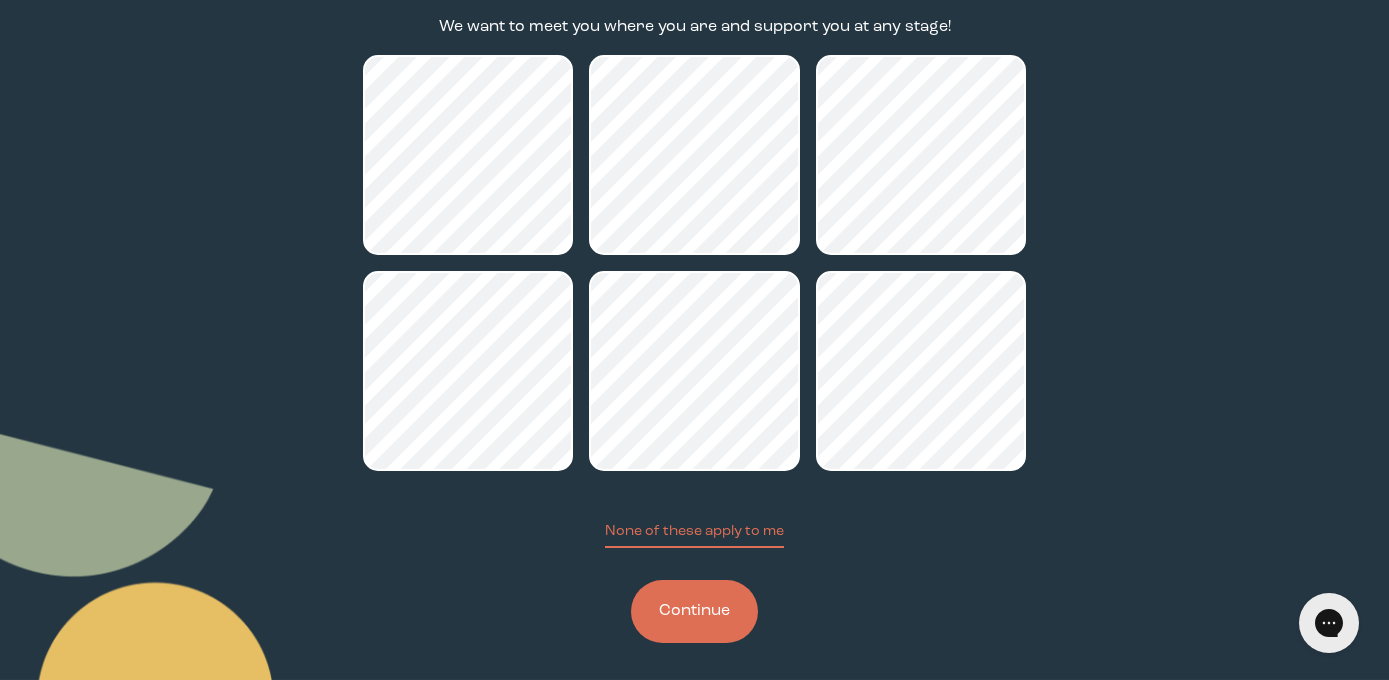 scroll, scrollTop: 200, scrollLeft: 0, axis: vertical 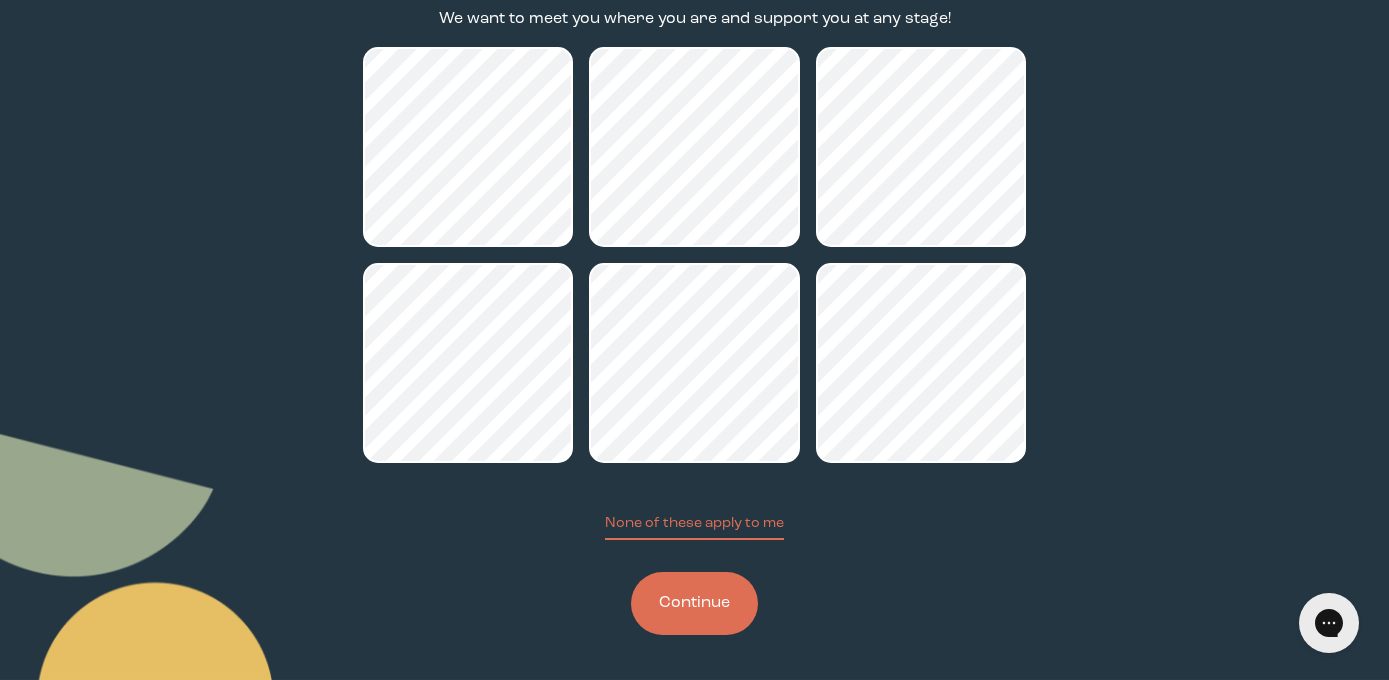 click on "Continue" at bounding box center (694, 603) 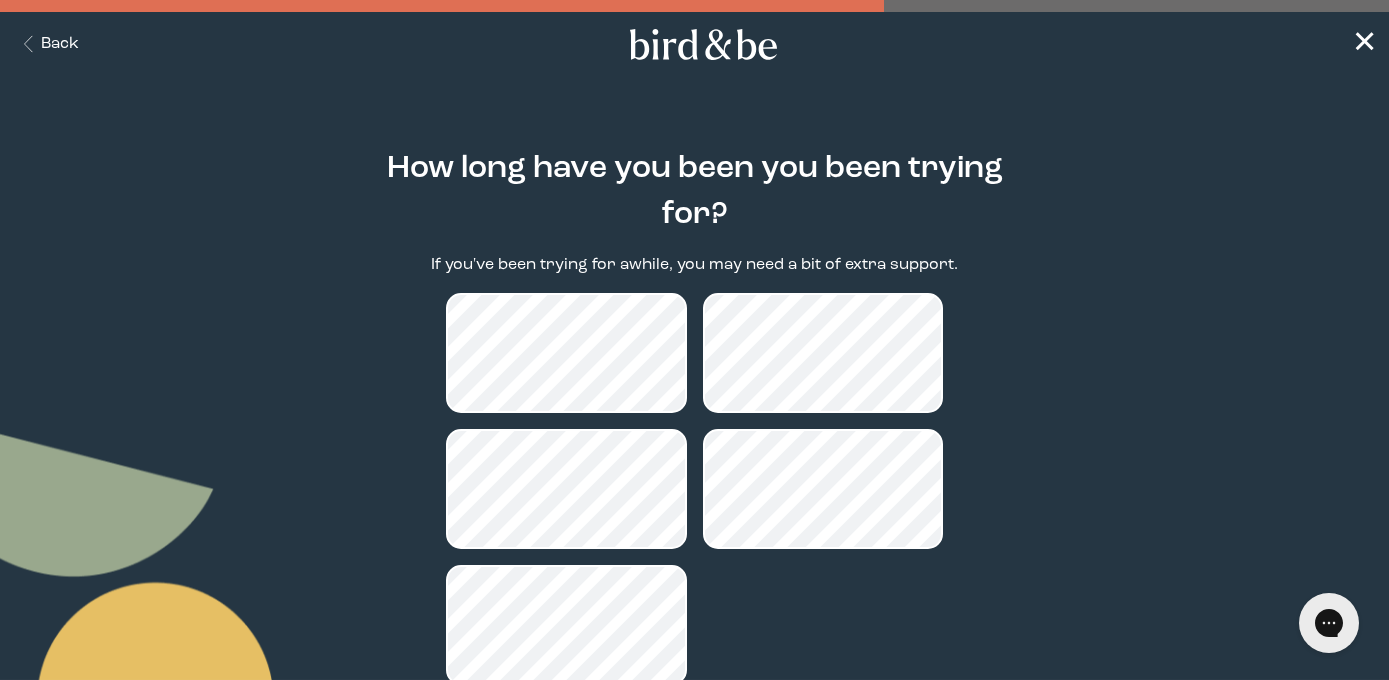 click on "How long have you been you been trying for? If you've been trying for awhile, you may need a bit of extra support. Continue" at bounding box center (694, 466) 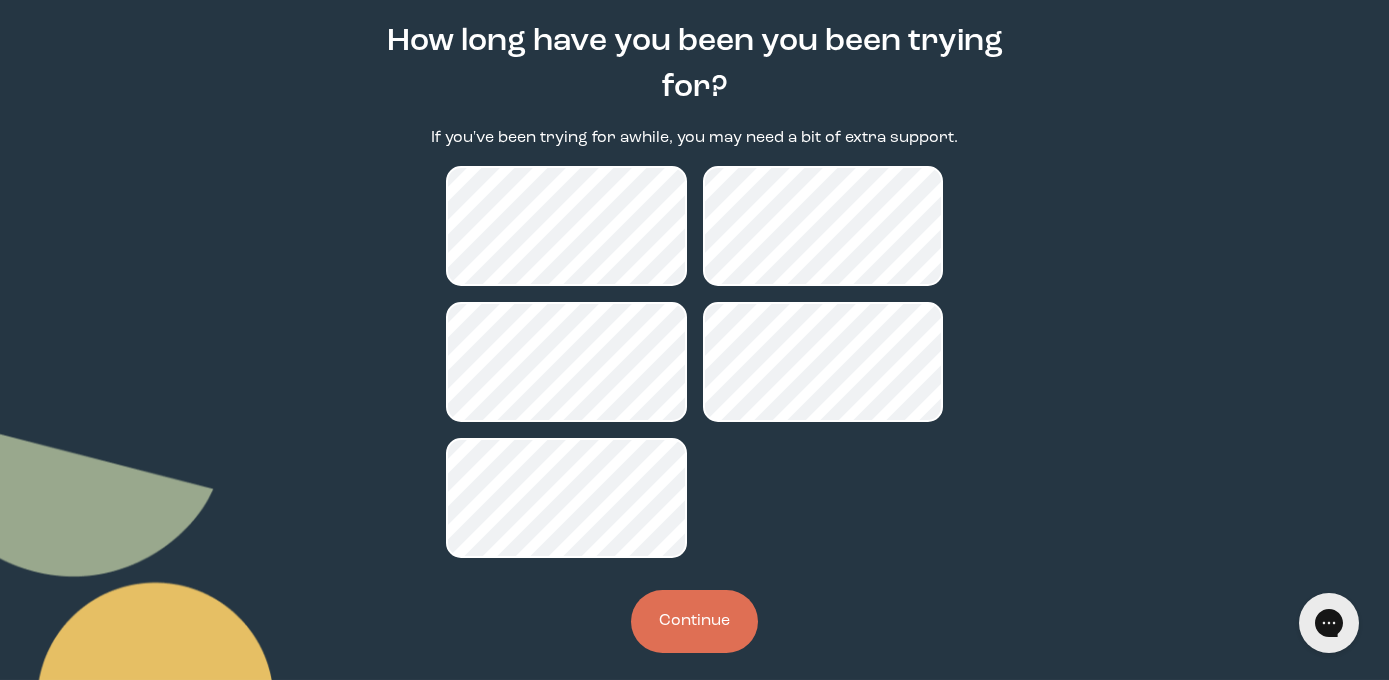 scroll, scrollTop: 148, scrollLeft: 0, axis: vertical 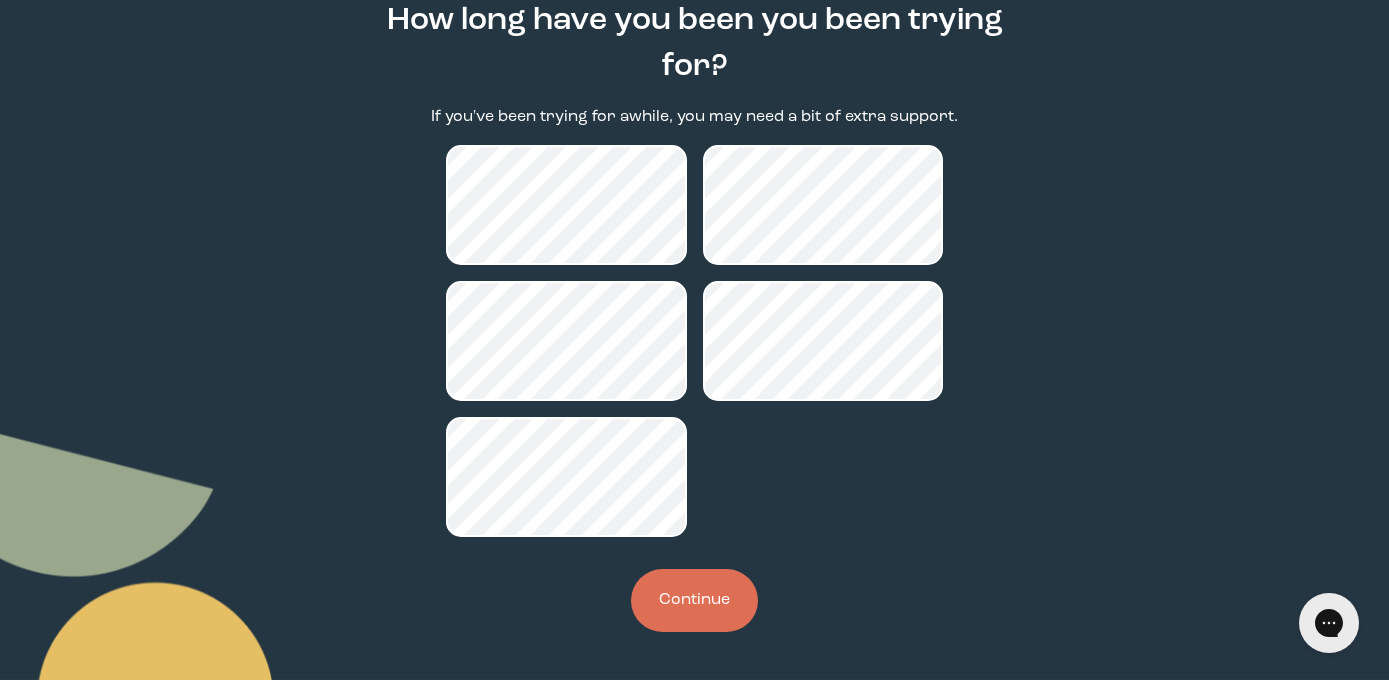 click on "Continue" at bounding box center [694, 600] 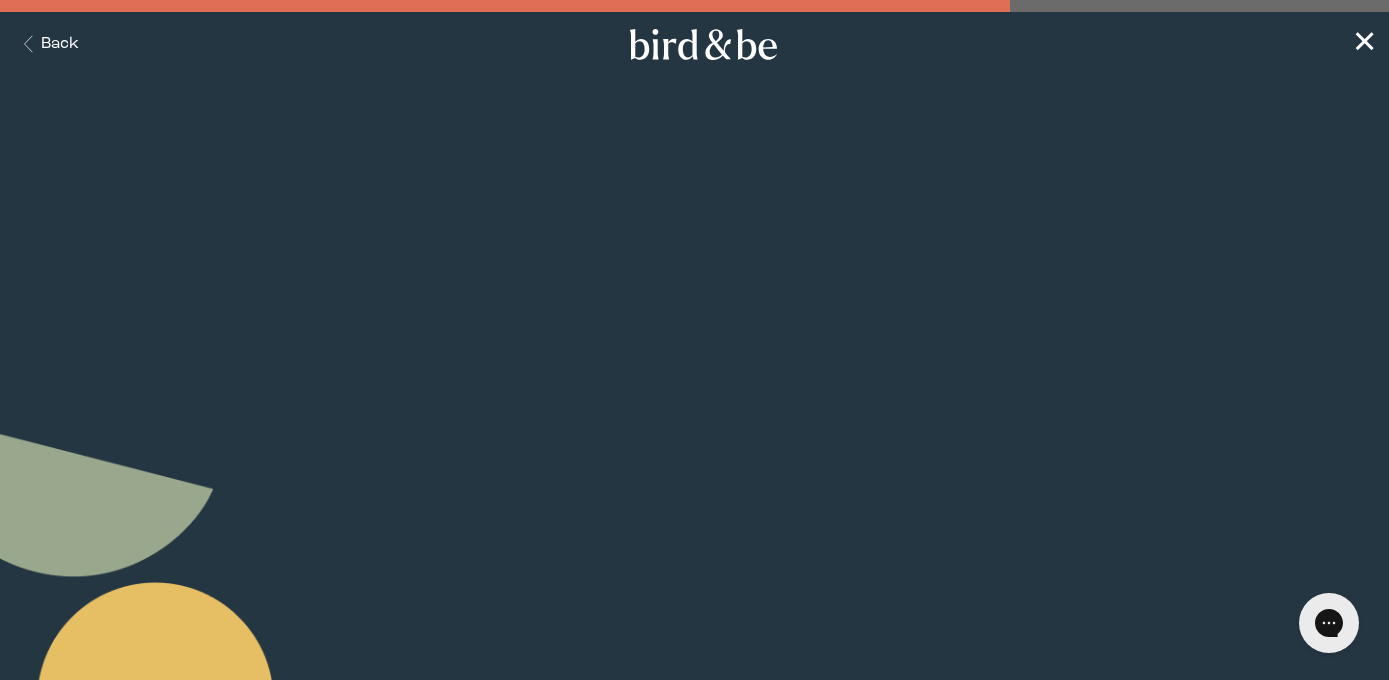 scroll, scrollTop: 0, scrollLeft: 0, axis: both 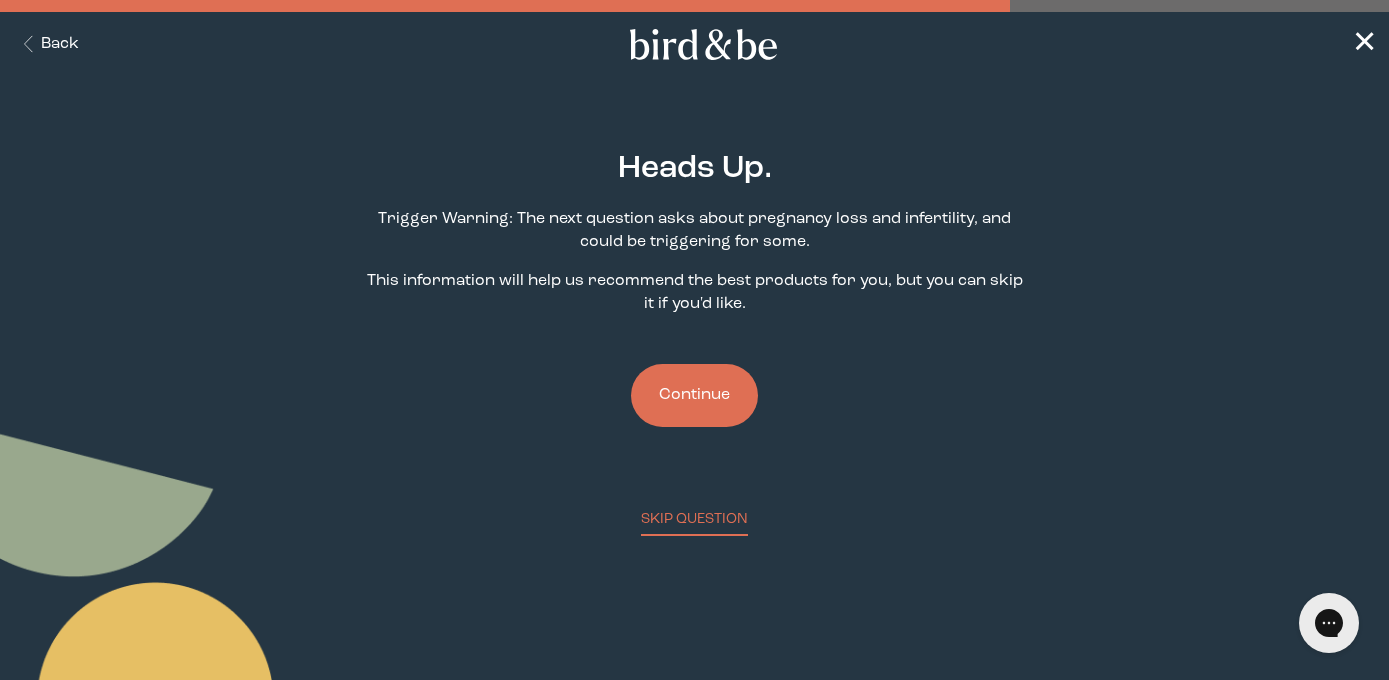 click on "Continue" at bounding box center (694, 395) 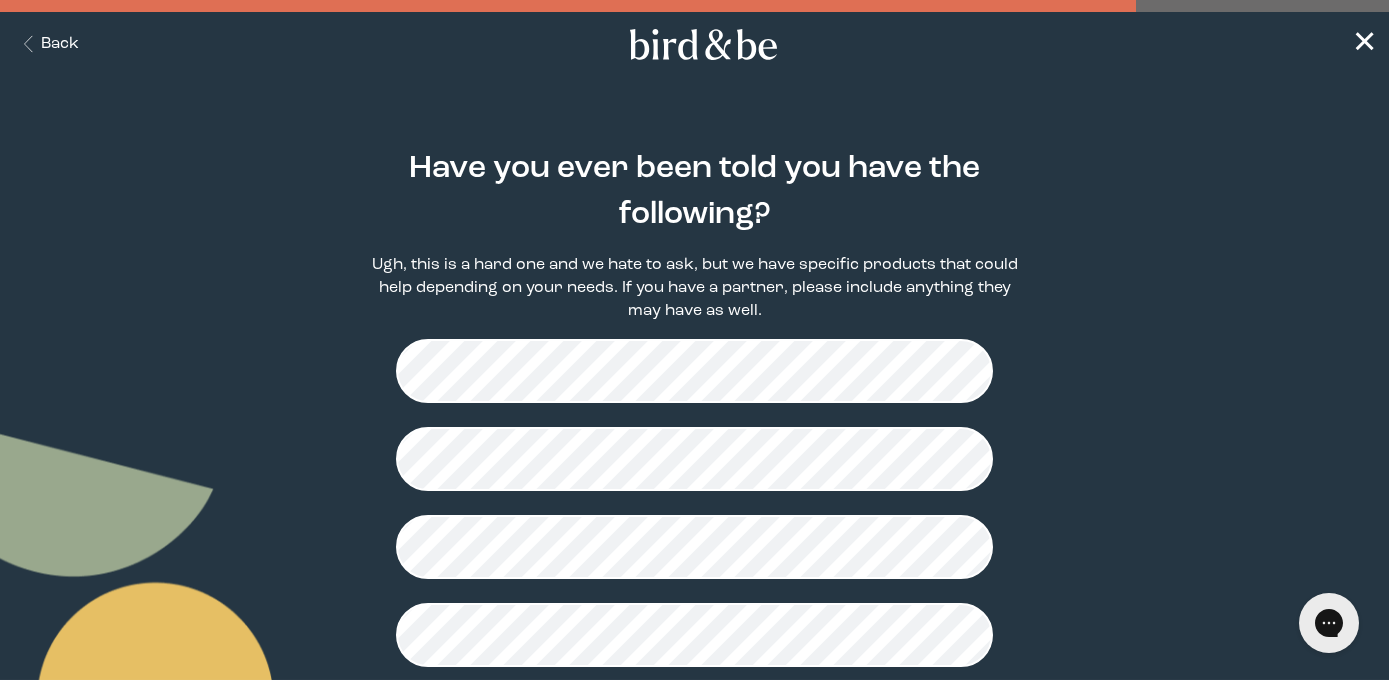 click on "Have you ever been told you have the following? Ugh, this is a hard one and we hate to ask, but we have specific products that could help depending on your needs. If you have a partner, please include anything they may have as well. Continue" at bounding box center [694, 677] 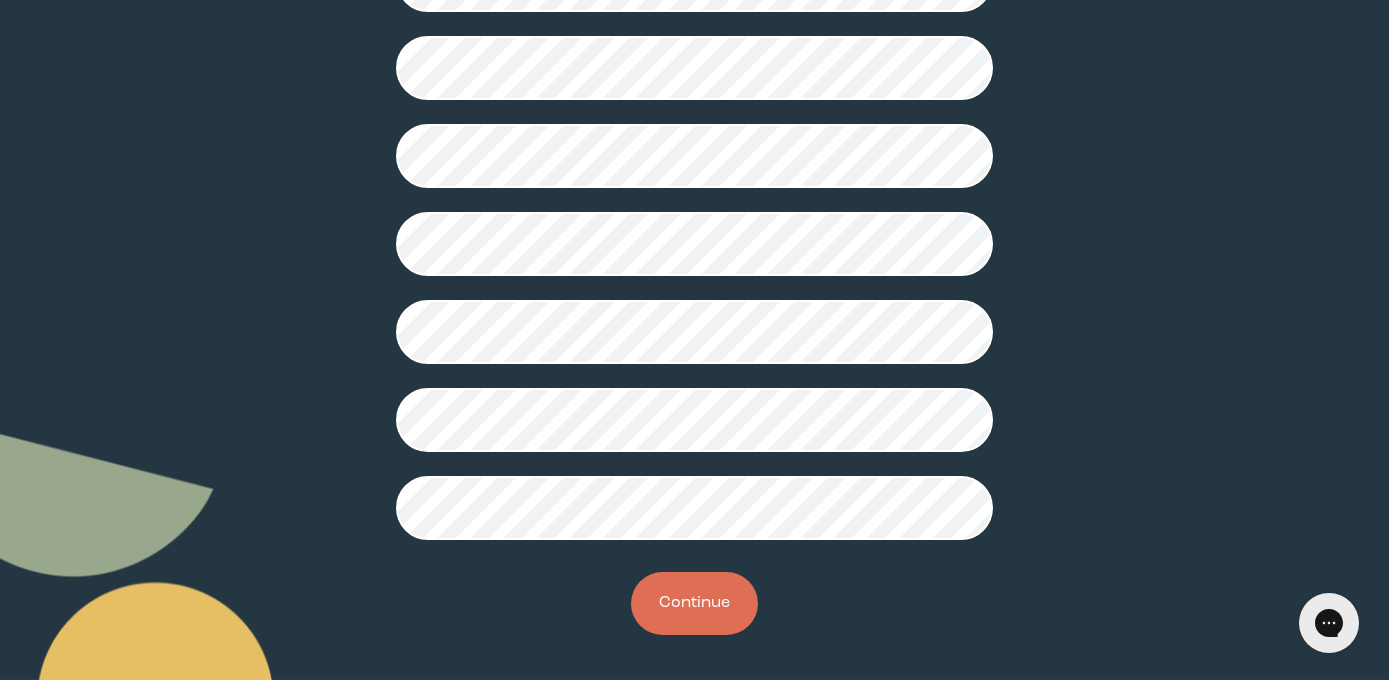 scroll, scrollTop: 570, scrollLeft: 0, axis: vertical 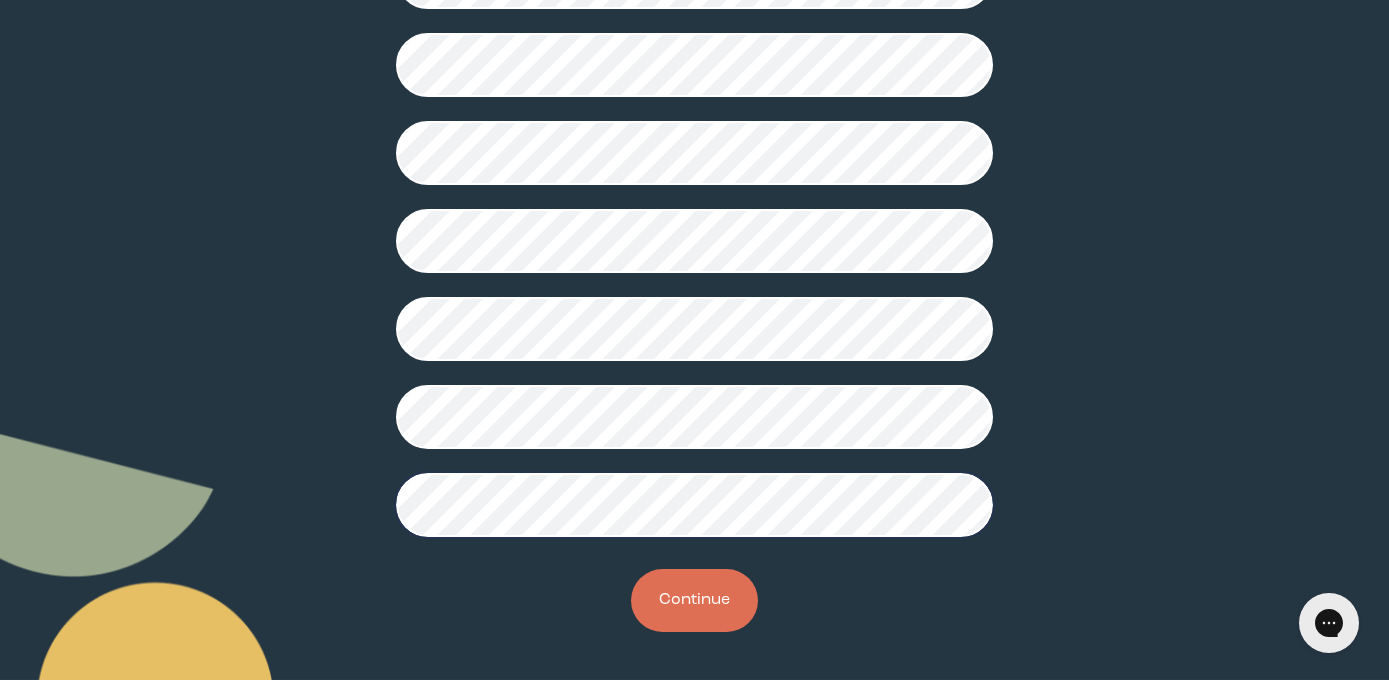 click on "Continue" at bounding box center (694, 600) 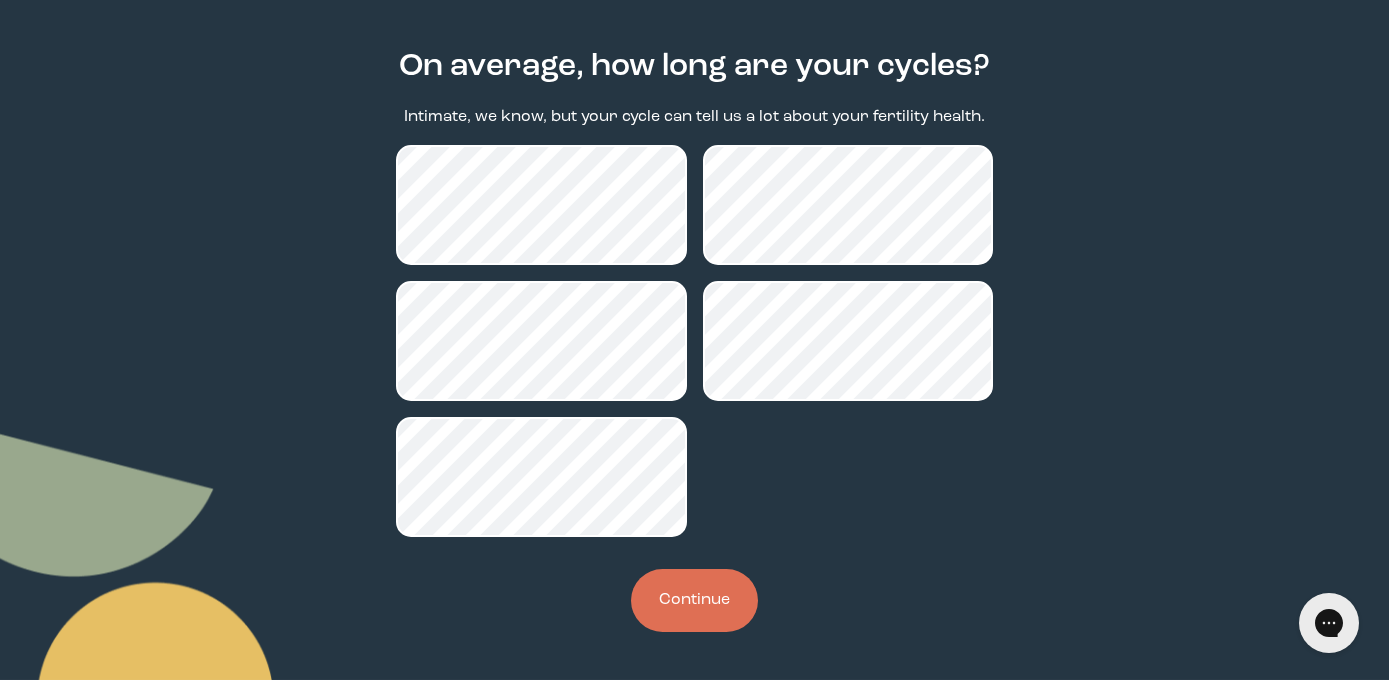 scroll, scrollTop: 0, scrollLeft: 0, axis: both 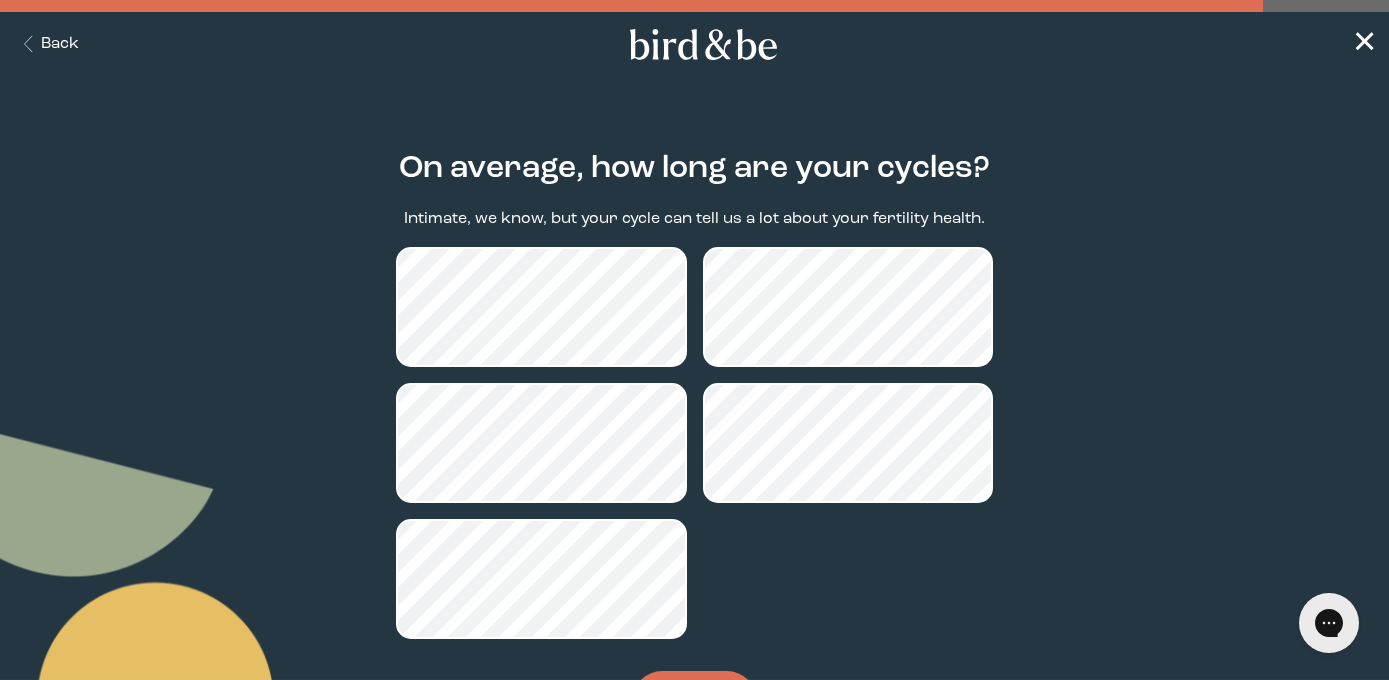click on "On average, how long are your cycles? Intimate, we know, but your cycle can tell us a lot about your fertility health. Continue" at bounding box center (694, 443) 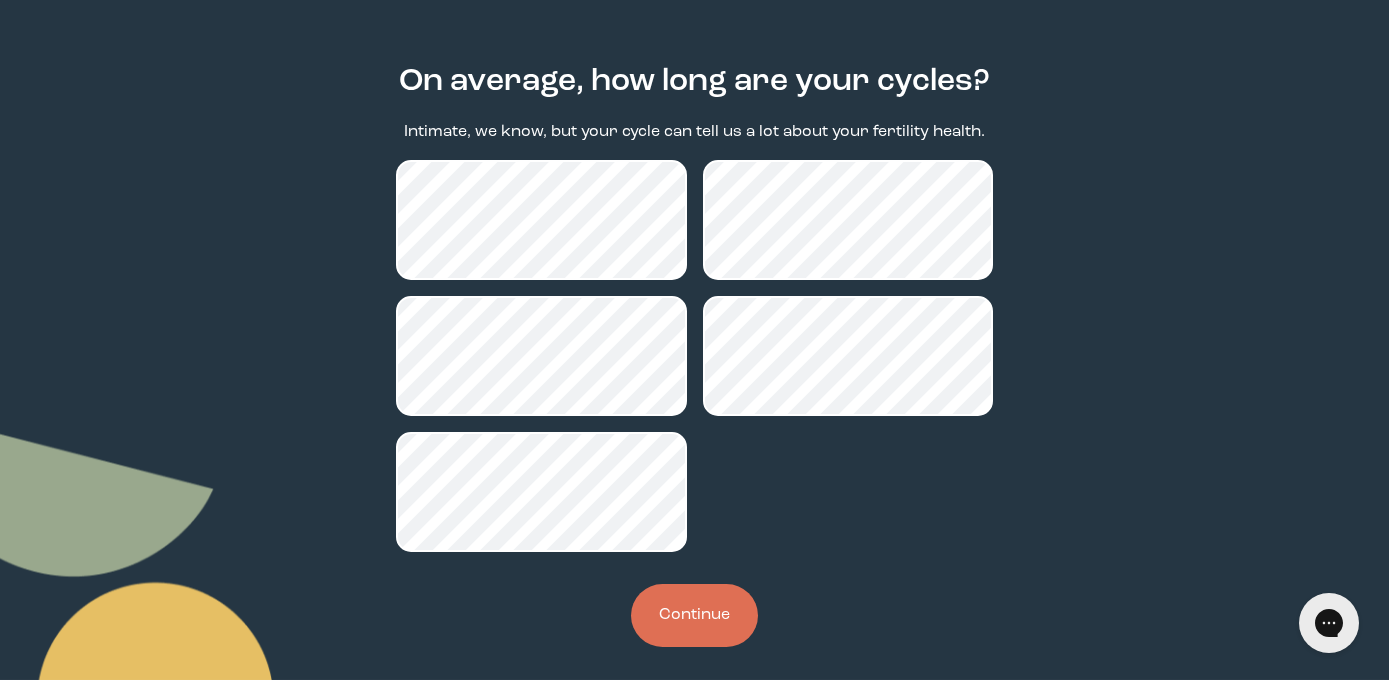 scroll, scrollTop: 102, scrollLeft: 0, axis: vertical 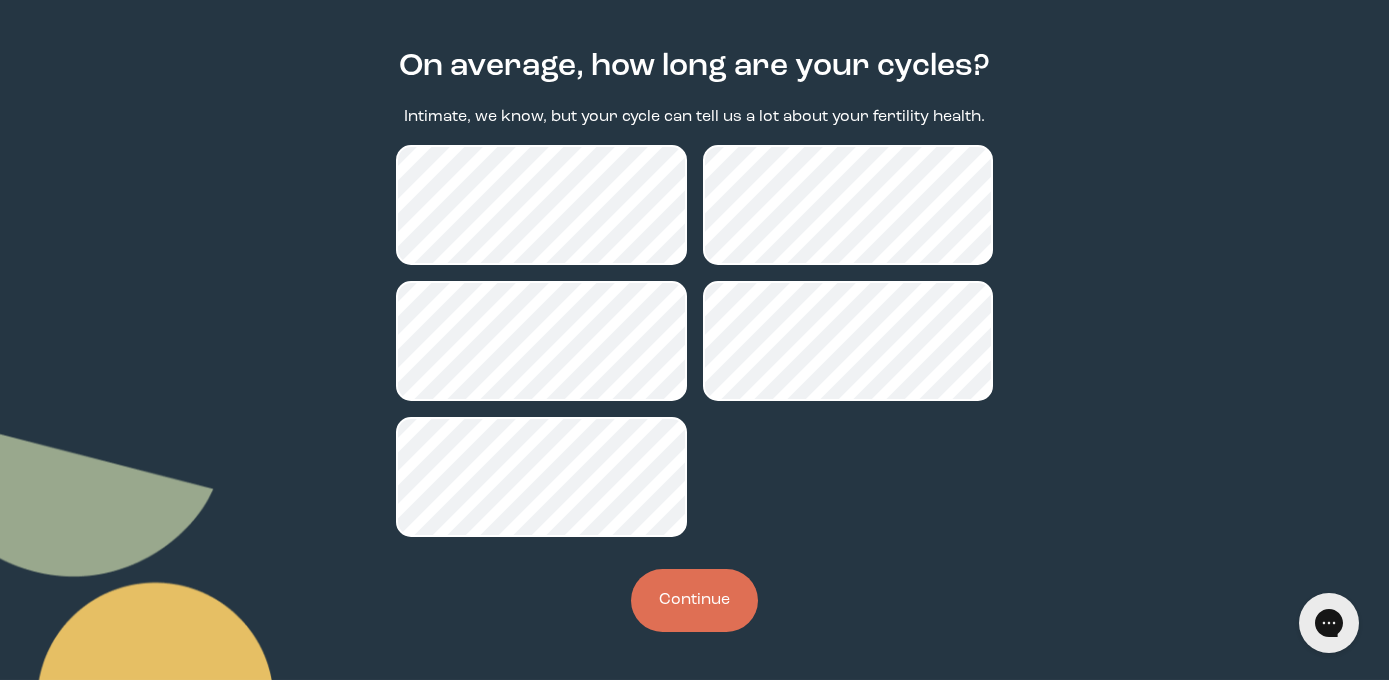click on "Continue" at bounding box center [694, 600] 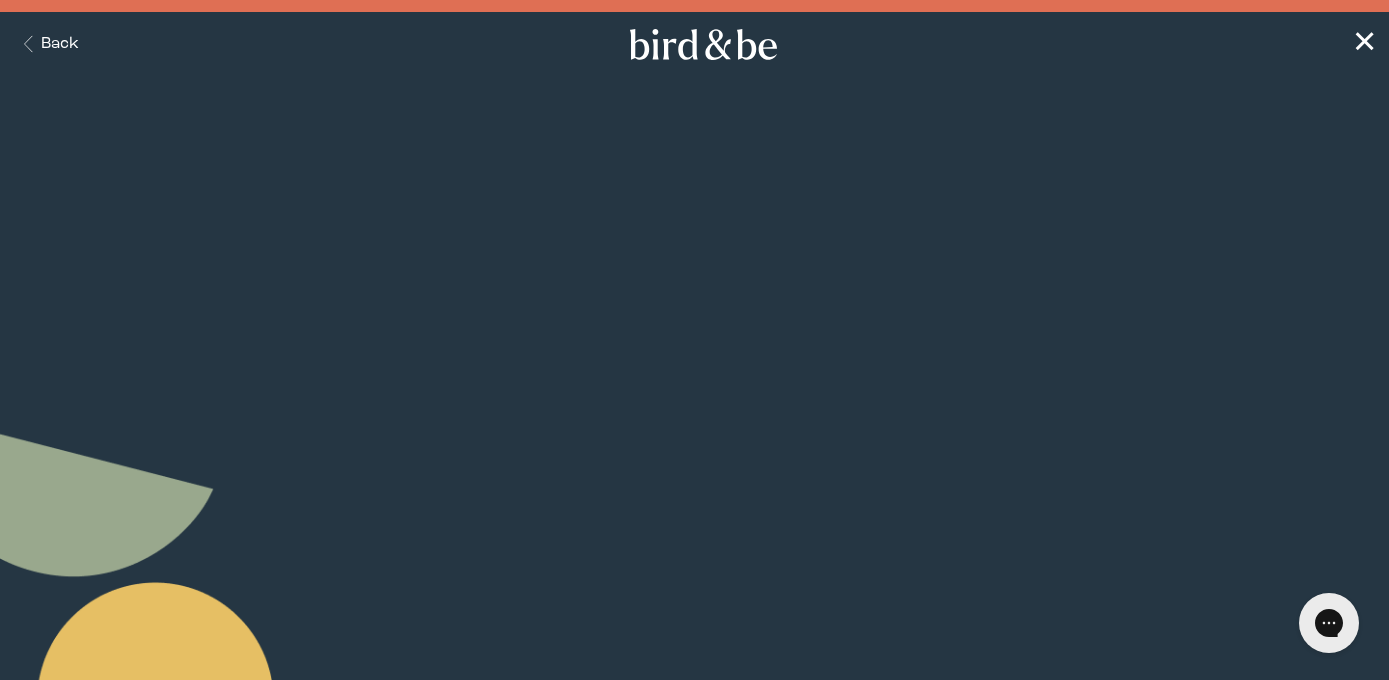 scroll, scrollTop: 0, scrollLeft: 0, axis: both 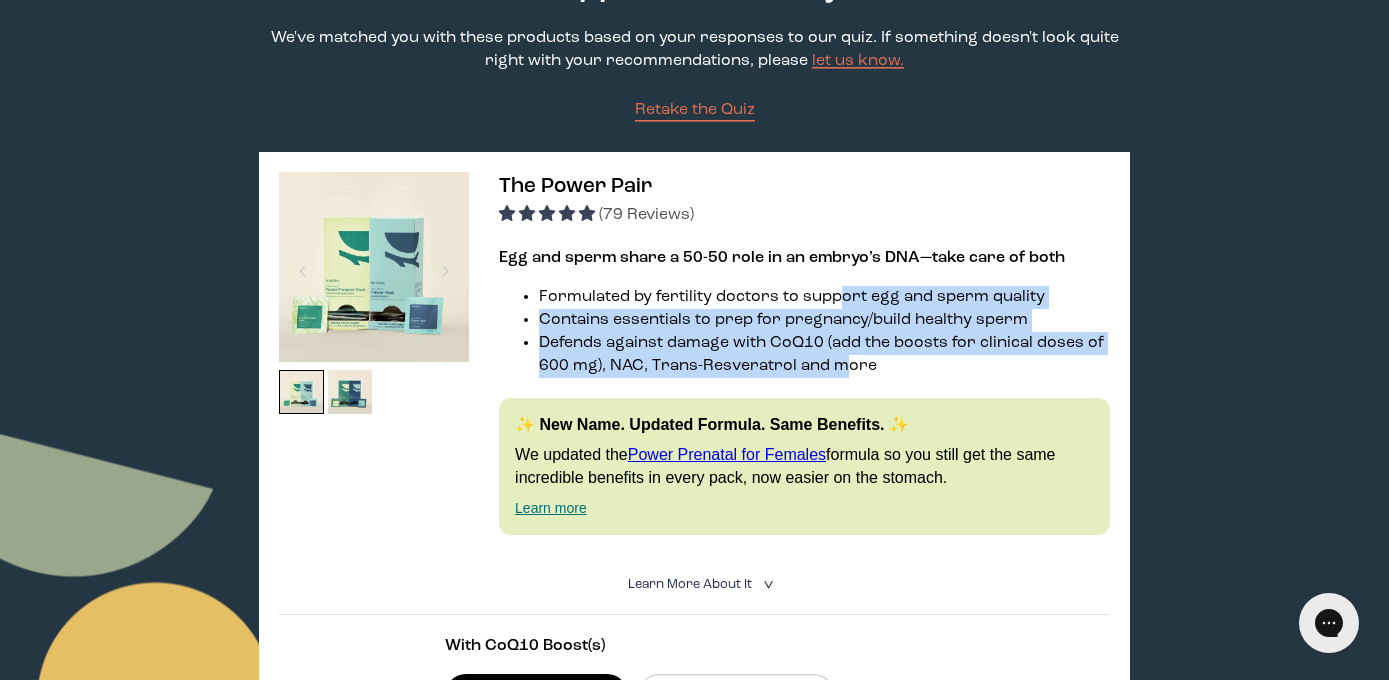 drag, startPoint x: 837, startPoint y: 294, endPoint x: 837, endPoint y: 360, distance: 66 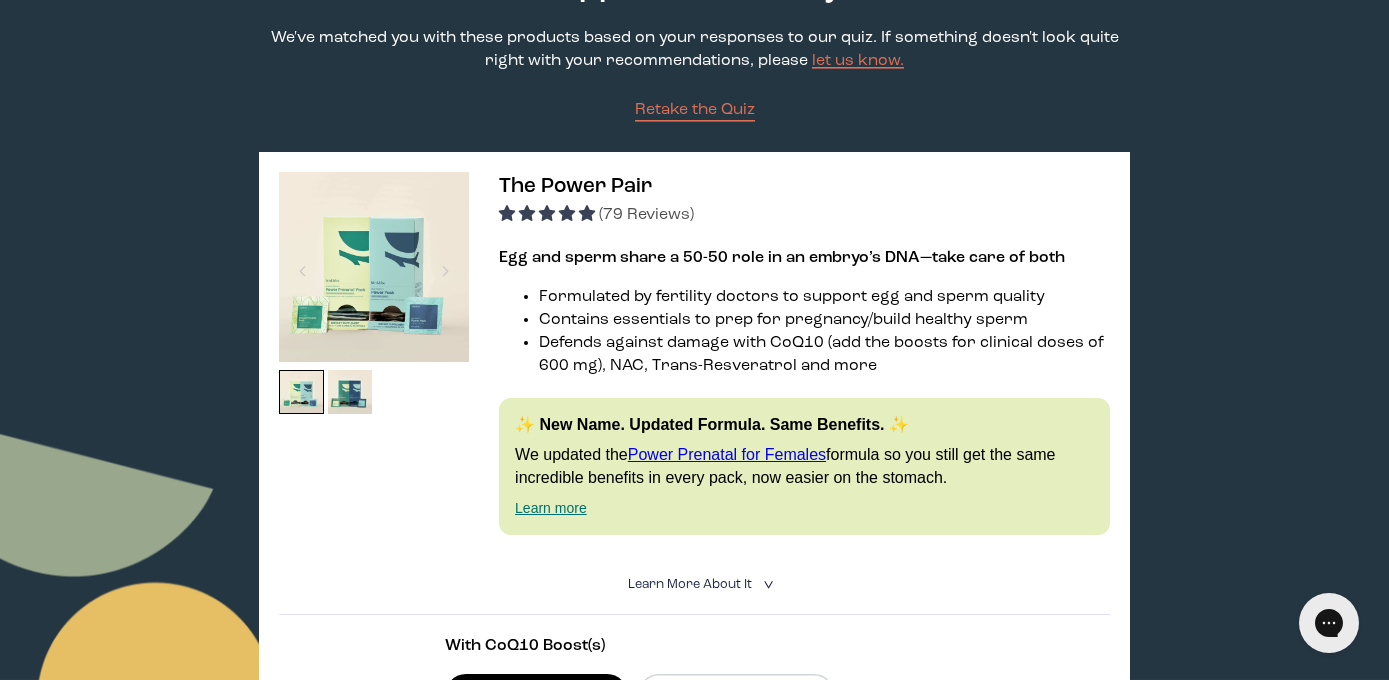 click on "Defends against damage with CoQ10 (add the boosts for clinical doses of 600 mg), NAC, Trans-Resveratrol and more" at bounding box center [824, 355] 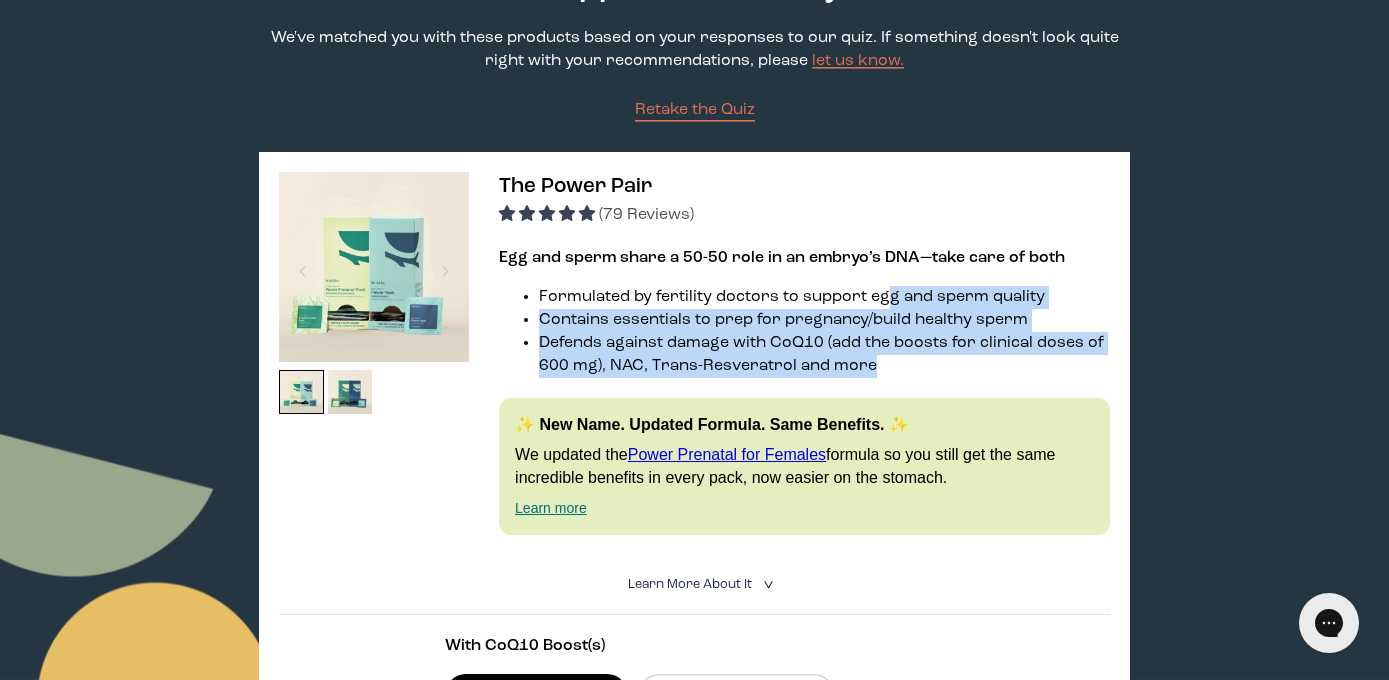 drag, startPoint x: 888, startPoint y: 365, endPoint x: 884, endPoint y: 300, distance: 65.12296 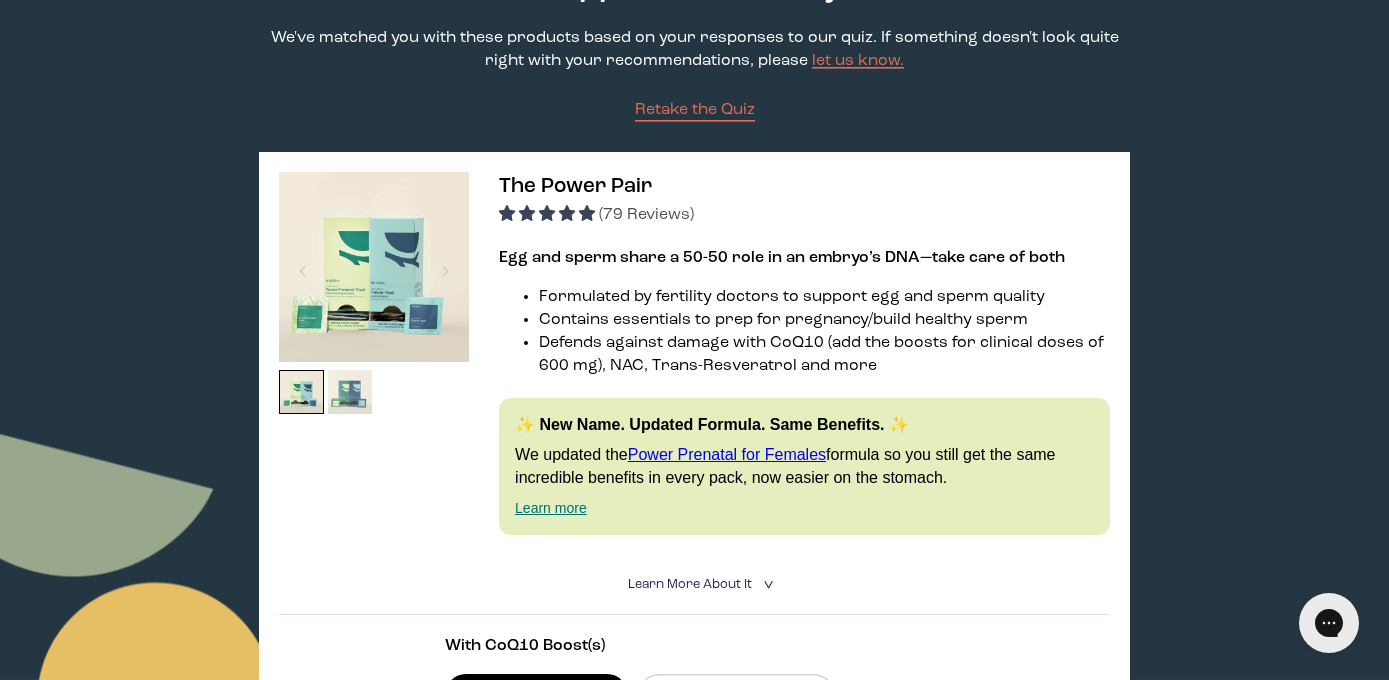 click at bounding box center (350, 392) 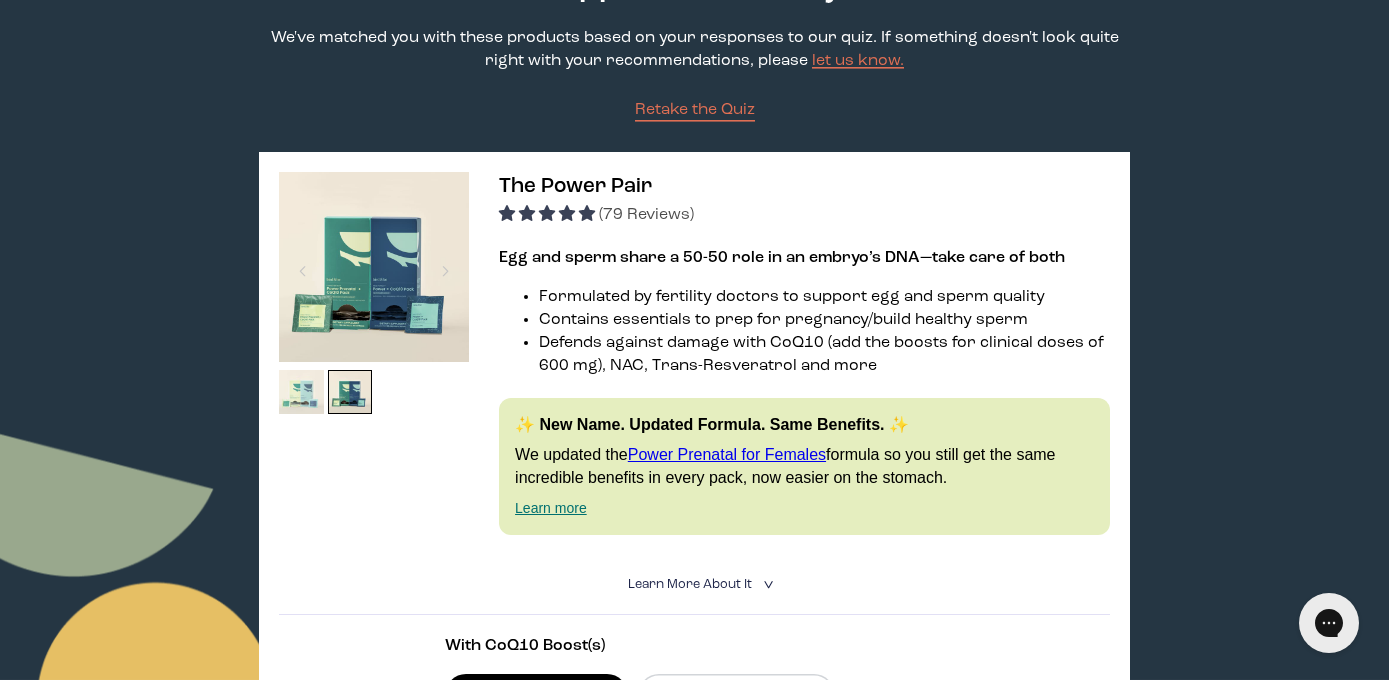 click at bounding box center [301, 392] 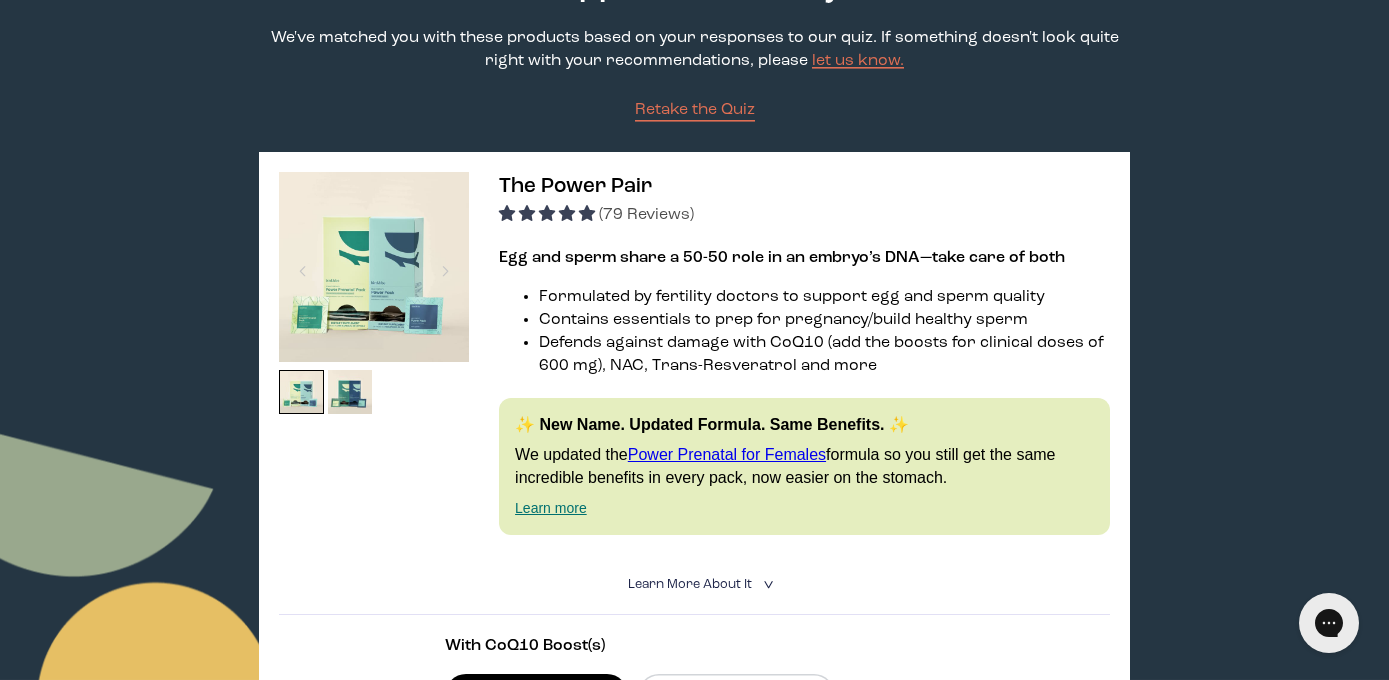 click on "Power Prenatal for Females" at bounding box center (727, 454) 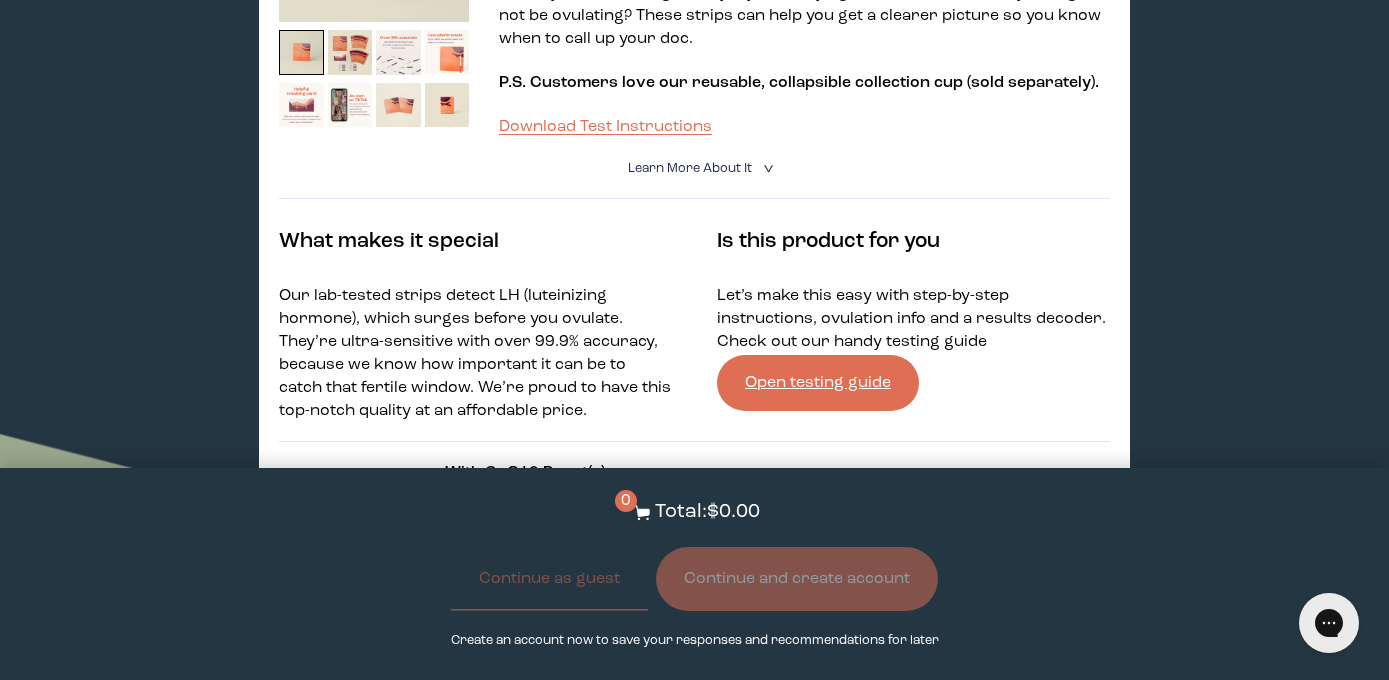 scroll, scrollTop: 2443, scrollLeft: 0, axis: vertical 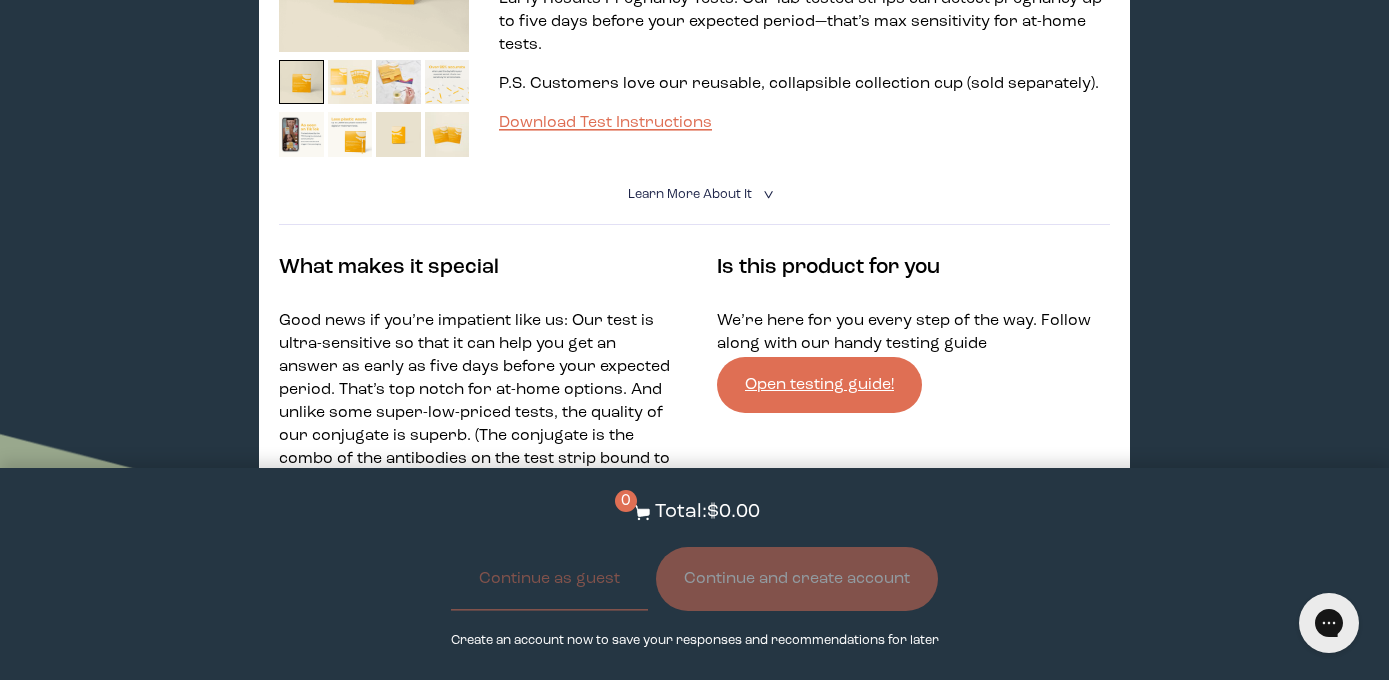 click at bounding box center (350, 82) 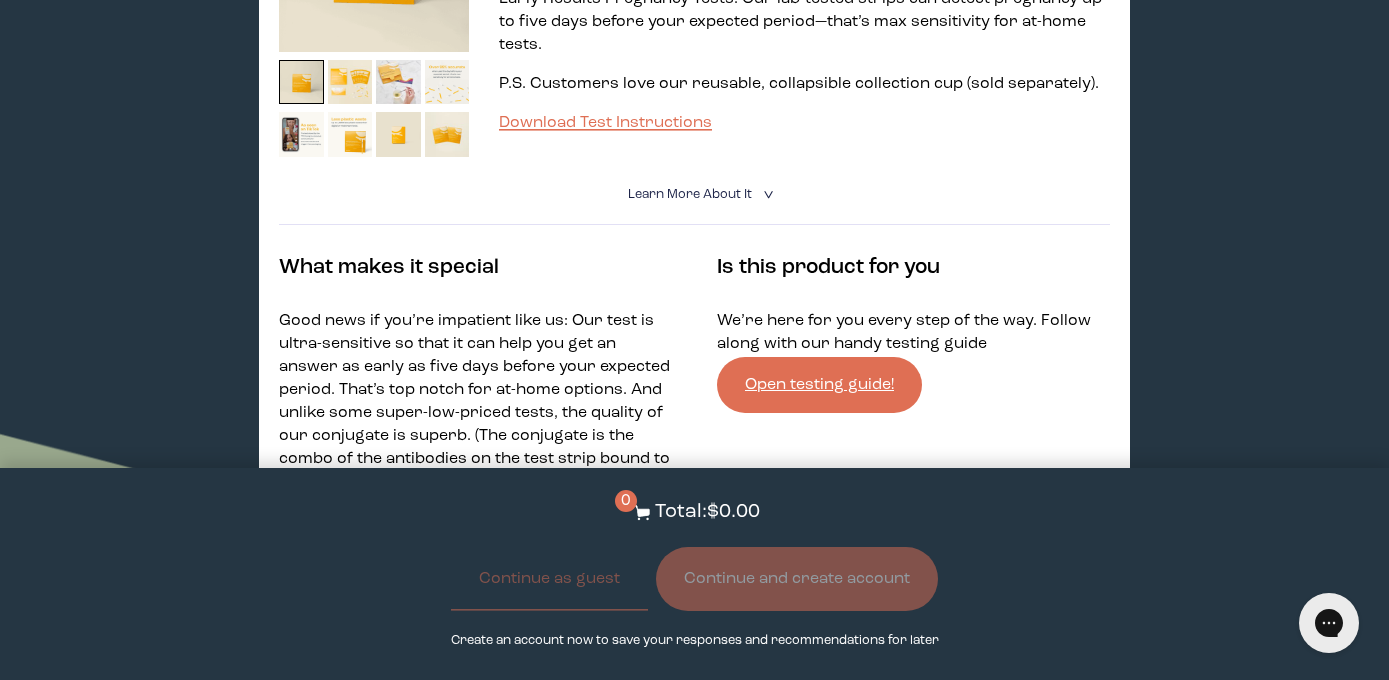 click on "Learn More About it   < What makes it special   Good news if you’re impatient like us: Our test is ultra-sensitive so that it can help you get an answer as early as [NUMBER] days before your expected period. That’s top notch for at-home options. And unlike some super-low-priced tests, the quality of our conjugate is superb. (The conjugate is the combo of the antibodies on the test strip bound to dye molecules, which change color when they react with hCG in your urine). We’re proud to help save you some squinting with our lab quality tests at an affordable price.  Is this product for you    We’re here for you every step of the way. Follow along with our handy testing guide    Open testing guide!" at bounding box center (694, 373) 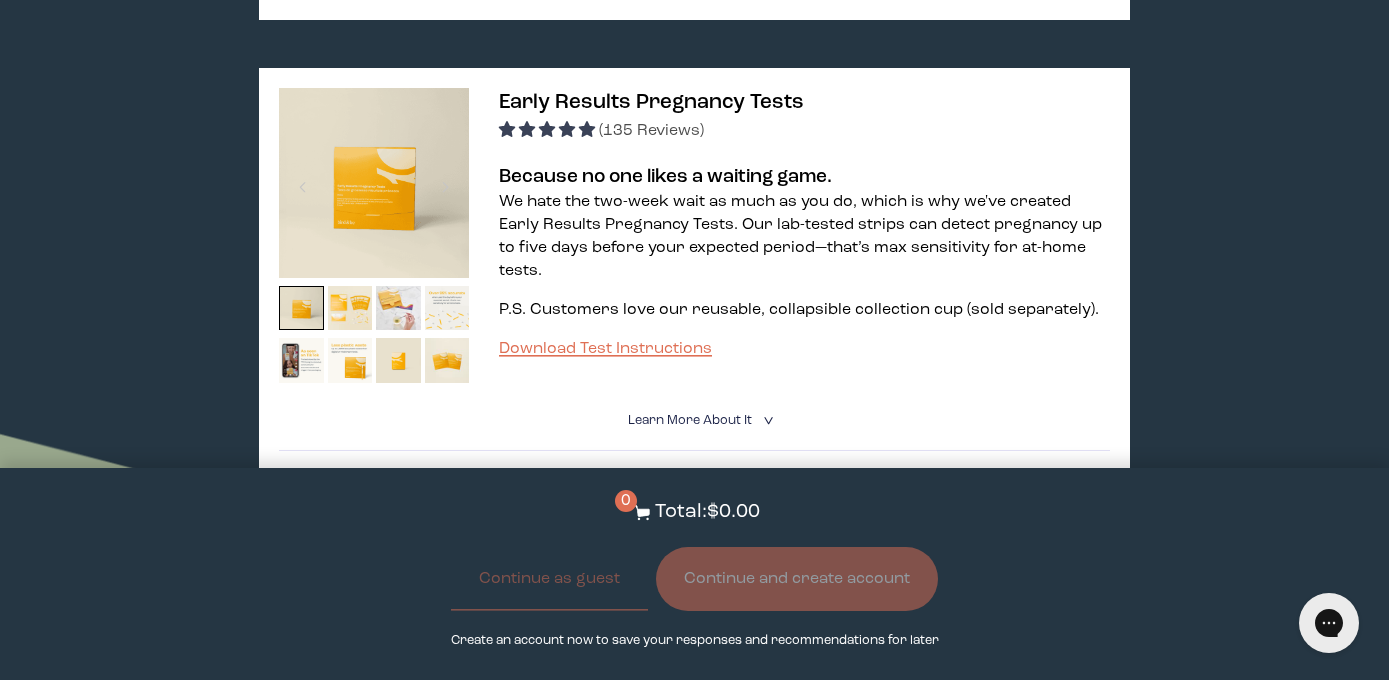 scroll, scrollTop: 2163, scrollLeft: 0, axis: vertical 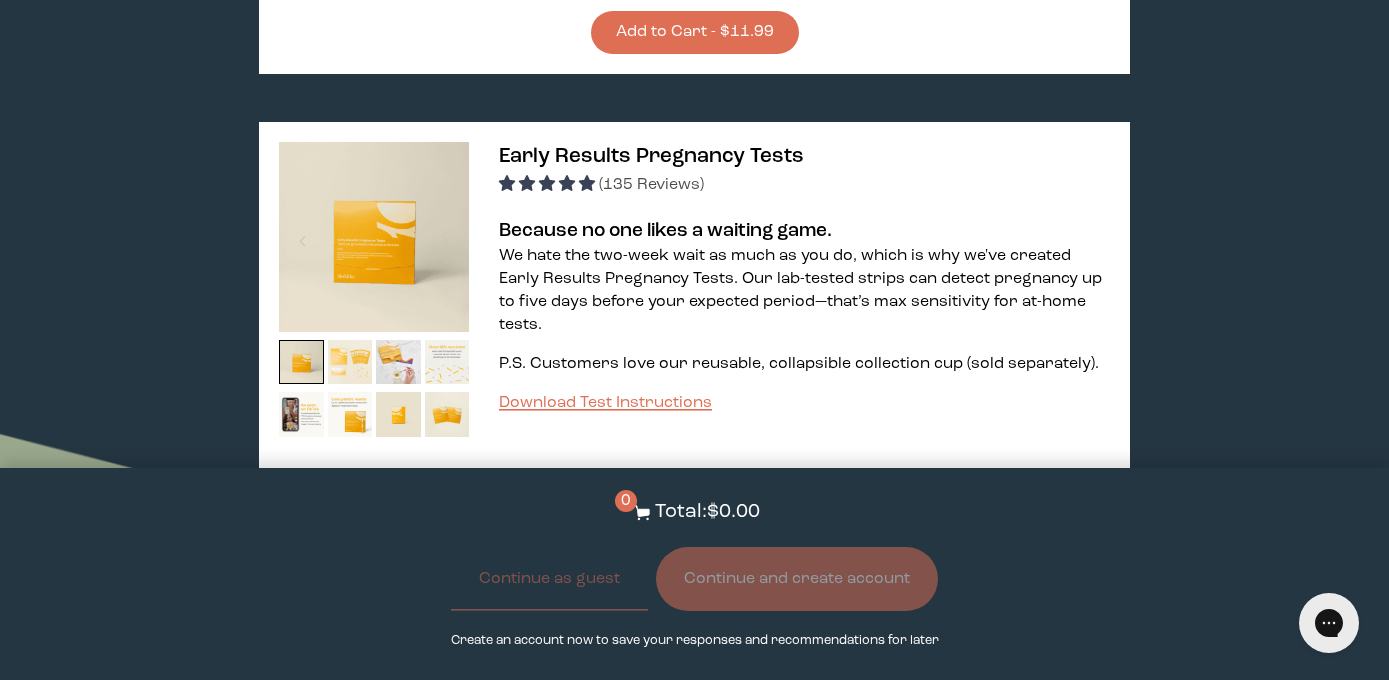 click at bounding box center [350, 362] 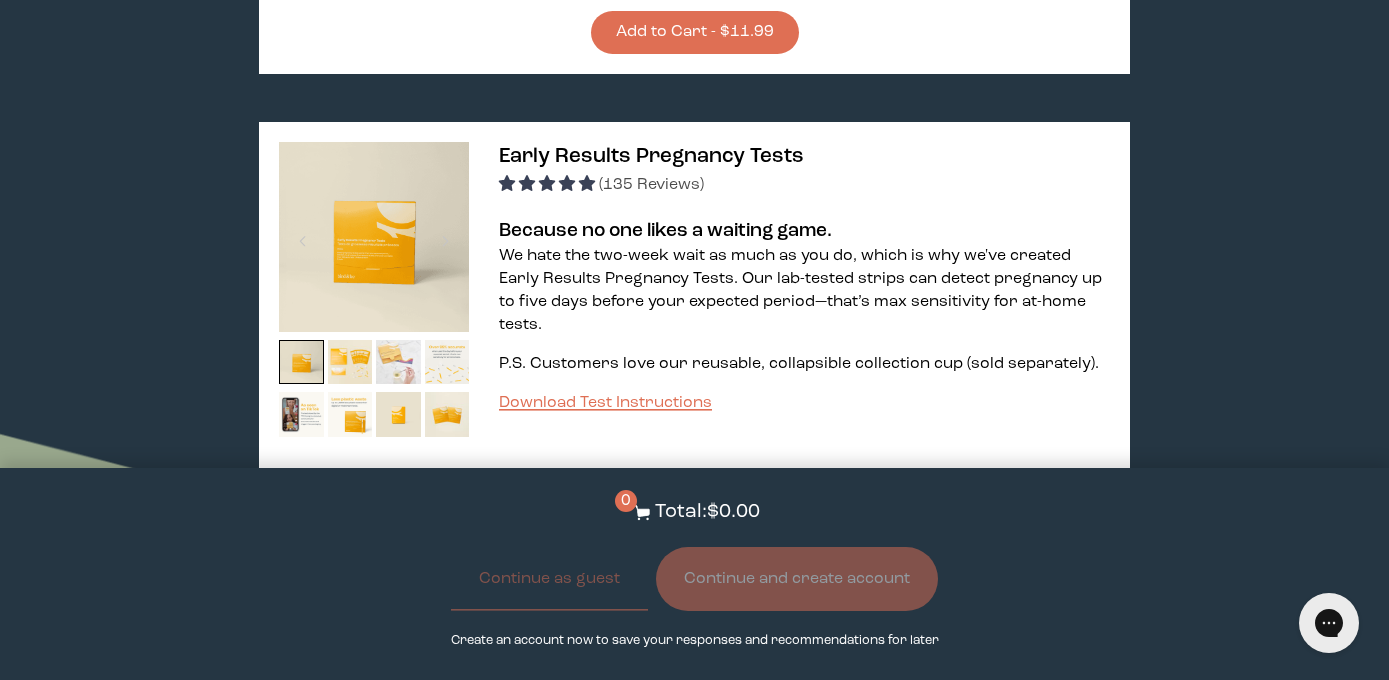 click at bounding box center (398, 362) 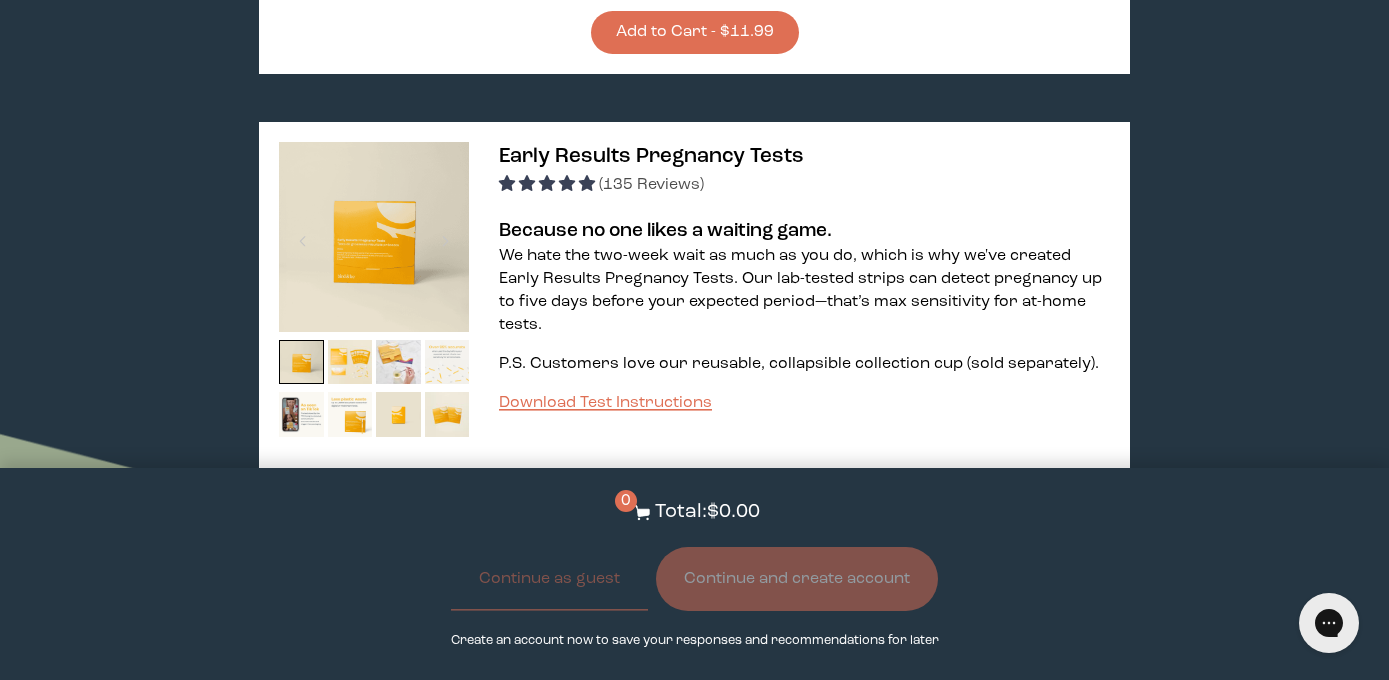 click at bounding box center [447, 362] 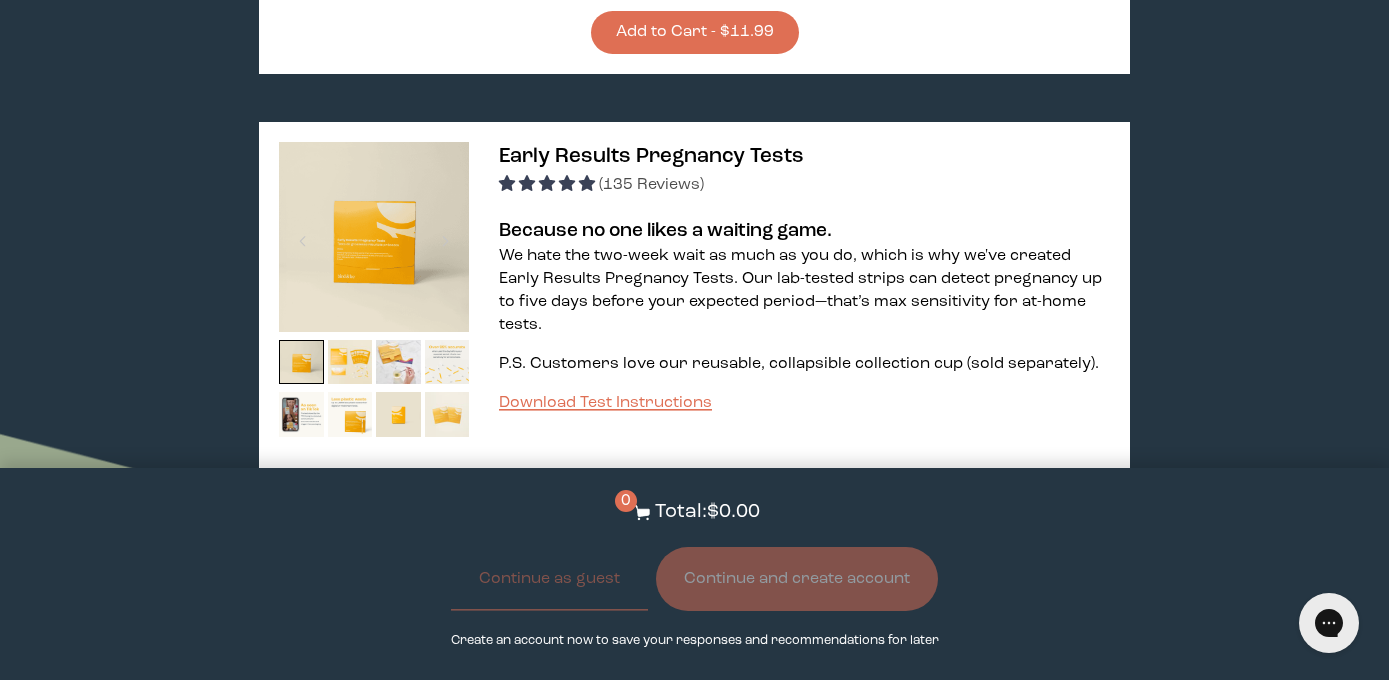 click at bounding box center [447, 414] 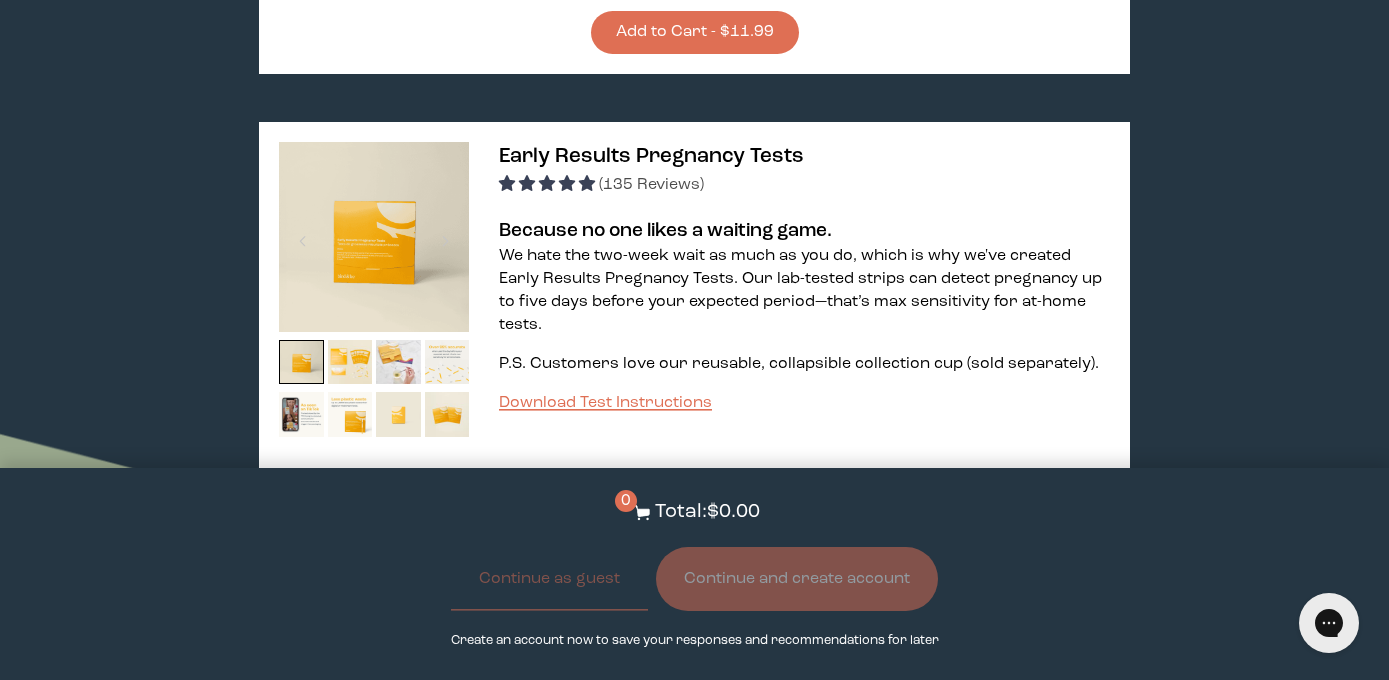 click at bounding box center (398, 414) 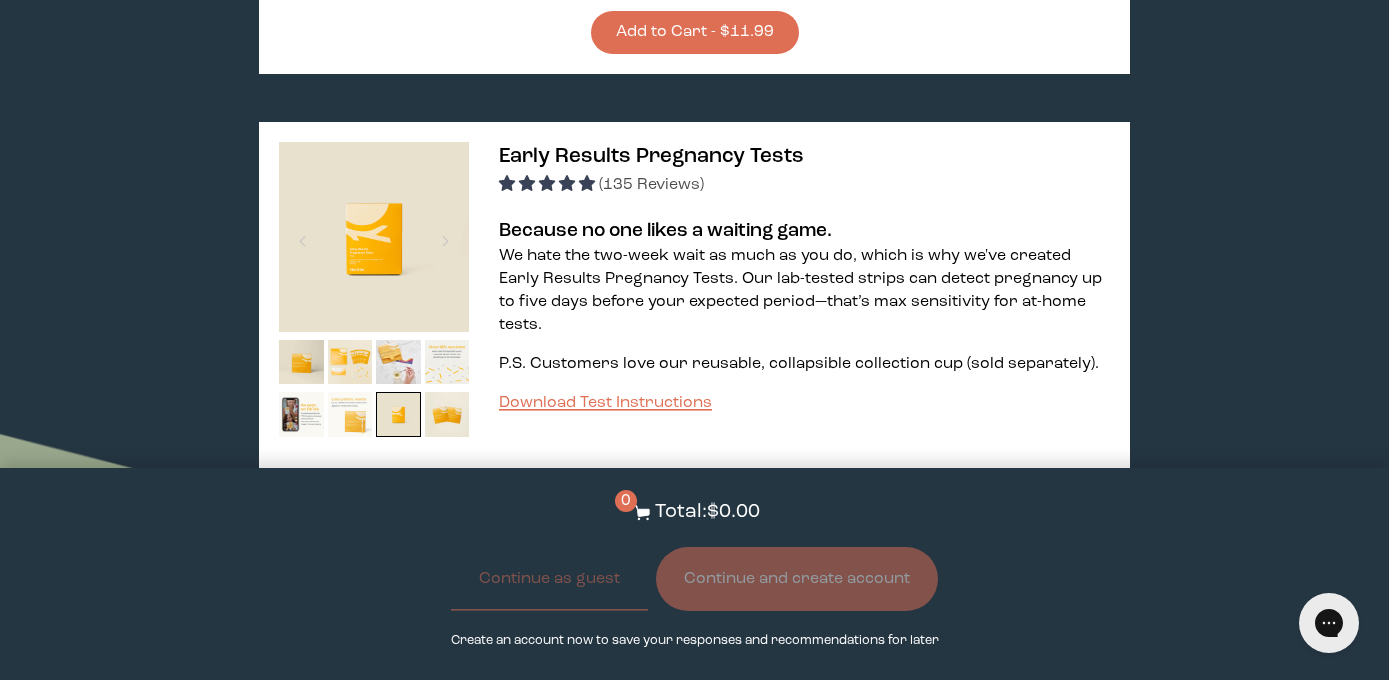 click at bounding box center (350, 414) 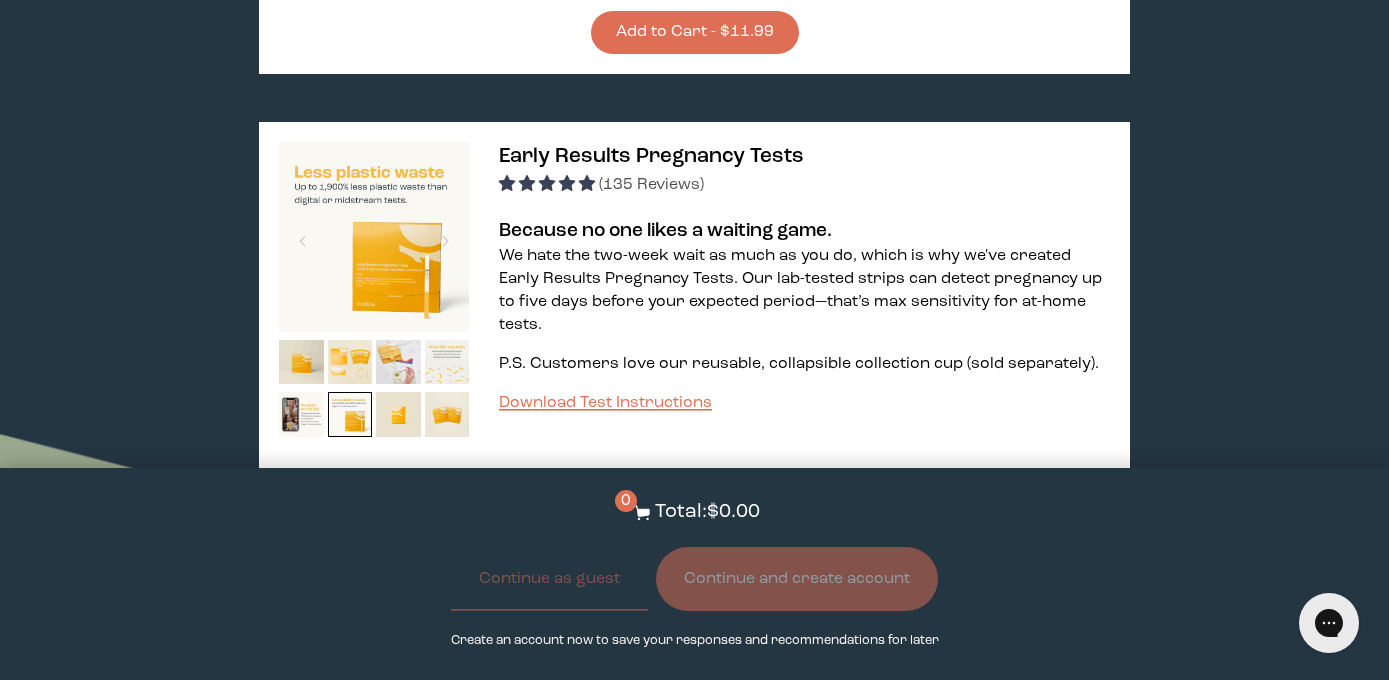 click on "Hooray! We have your supplements ready. We've matched you with these products based on your responses to our quiz. If something doesn't look quite right with your recommendations, please   let us know. Retake the Quiz The Power Pair         ([REVIEWS]  Reviews)   Egg and sperm share a 50-50 role in an embryo’s DNA—take care of both
Formulated by fertility doctors to support egg and sperm quality
Contains essentials to prep for pregnancy/build healthy sperm
Defends against damage with CoQ10 (add the boosts for clinical doses of [AMOUNT] mg), NAC, Trans-Resveratrol and more
✨ New Name. Updated Formula. Same Benefits. ✨
We updated the  Power Prenatal for Females  formula so you still get the same incredible benefits in every pack, now easier on the stomach.
Learn more
Learn More About it   < What makes it special   [NUMBER] daily packs  to simplify your routine—just one sachet a day       Scientifically backed ingredients like NAC, CoQ10 and Trans-Resveratrol to support egg and sperm quality" at bounding box center [694, 1918] 